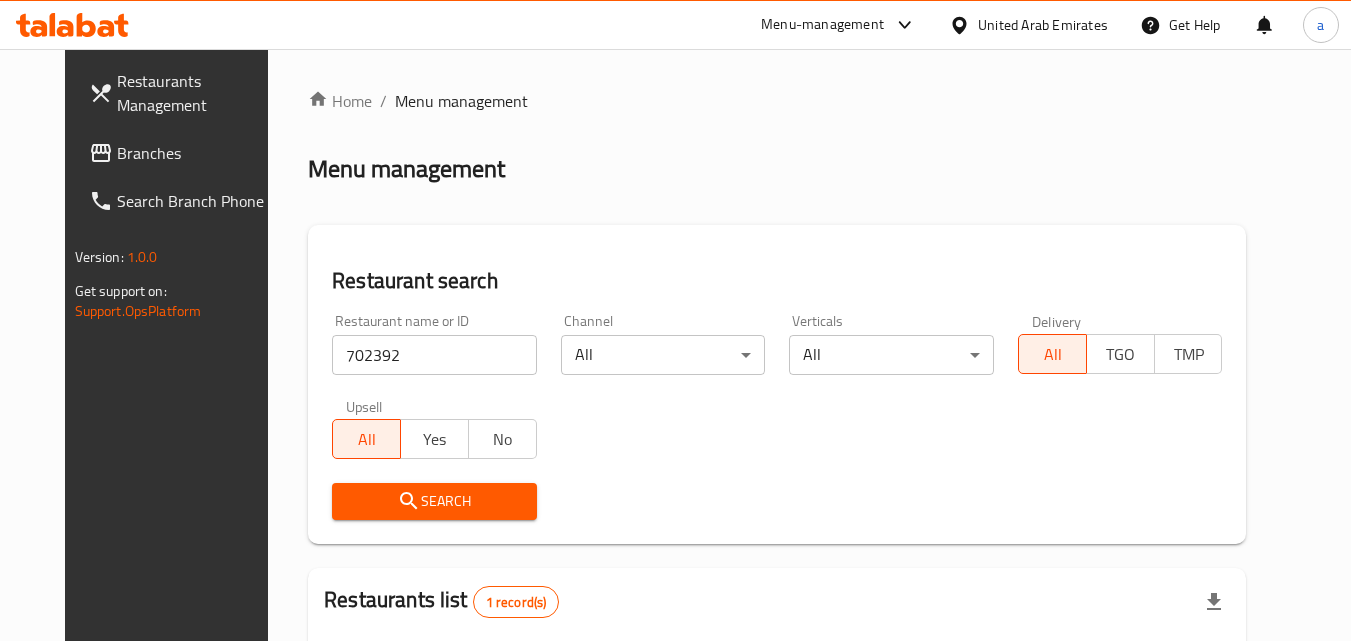 scroll, scrollTop: 234, scrollLeft: 0, axis: vertical 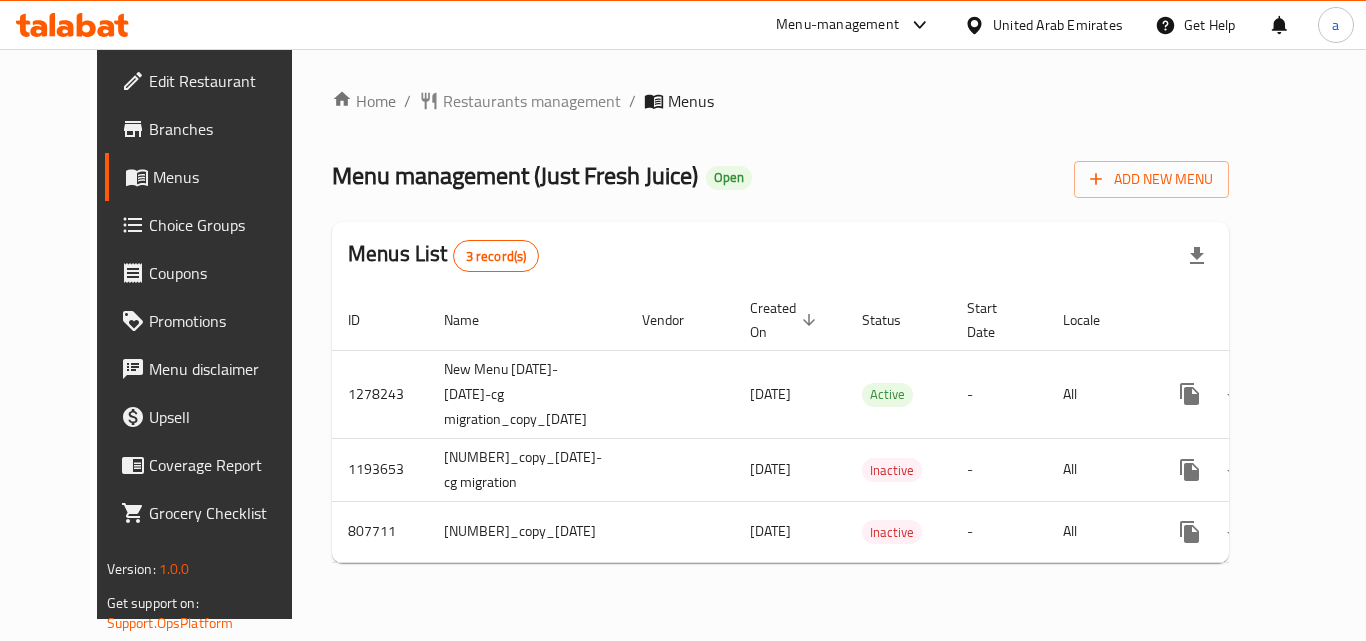 click on "Restaurants management" at bounding box center (532, 101) 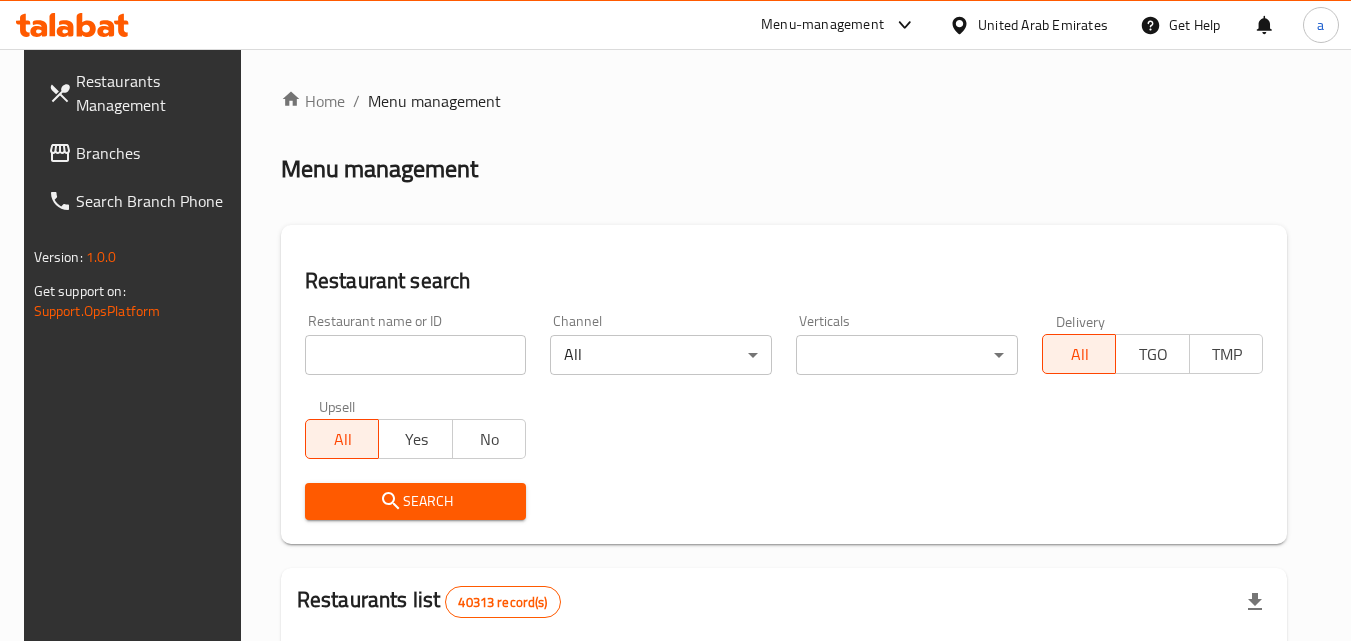 click at bounding box center [416, 355] 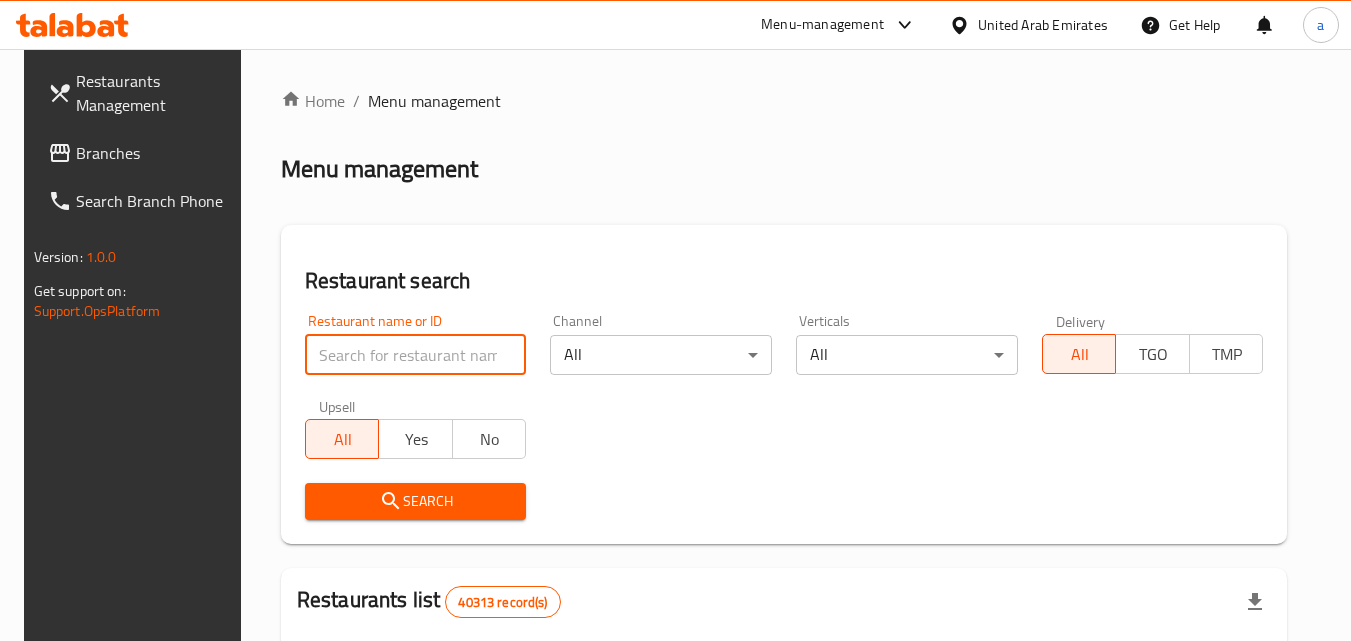 paste on "8740" 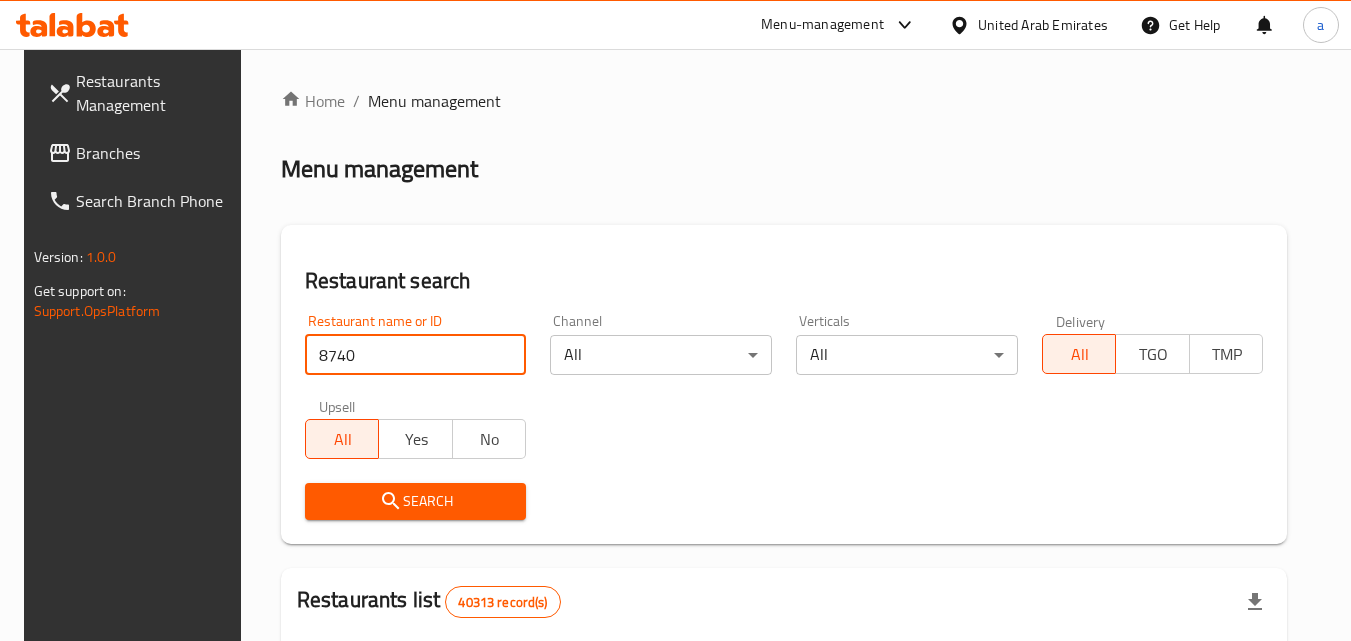 type on "8740" 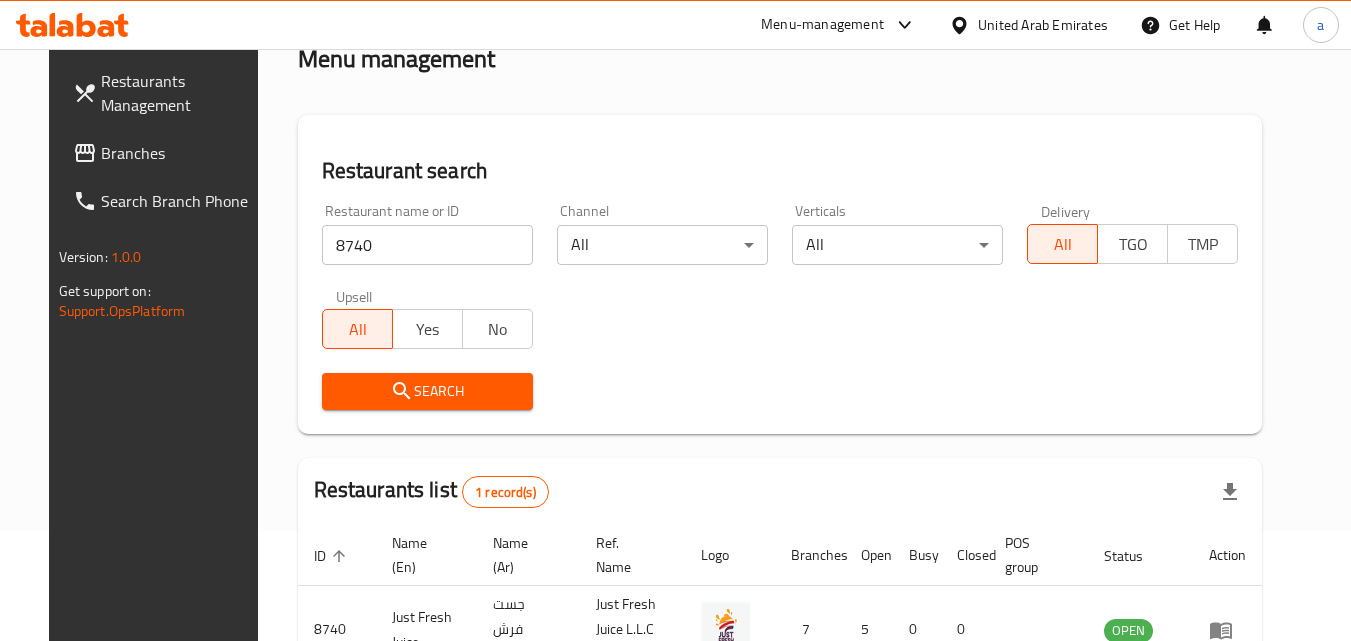 scroll, scrollTop: 234, scrollLeft: 0, axis: vertical 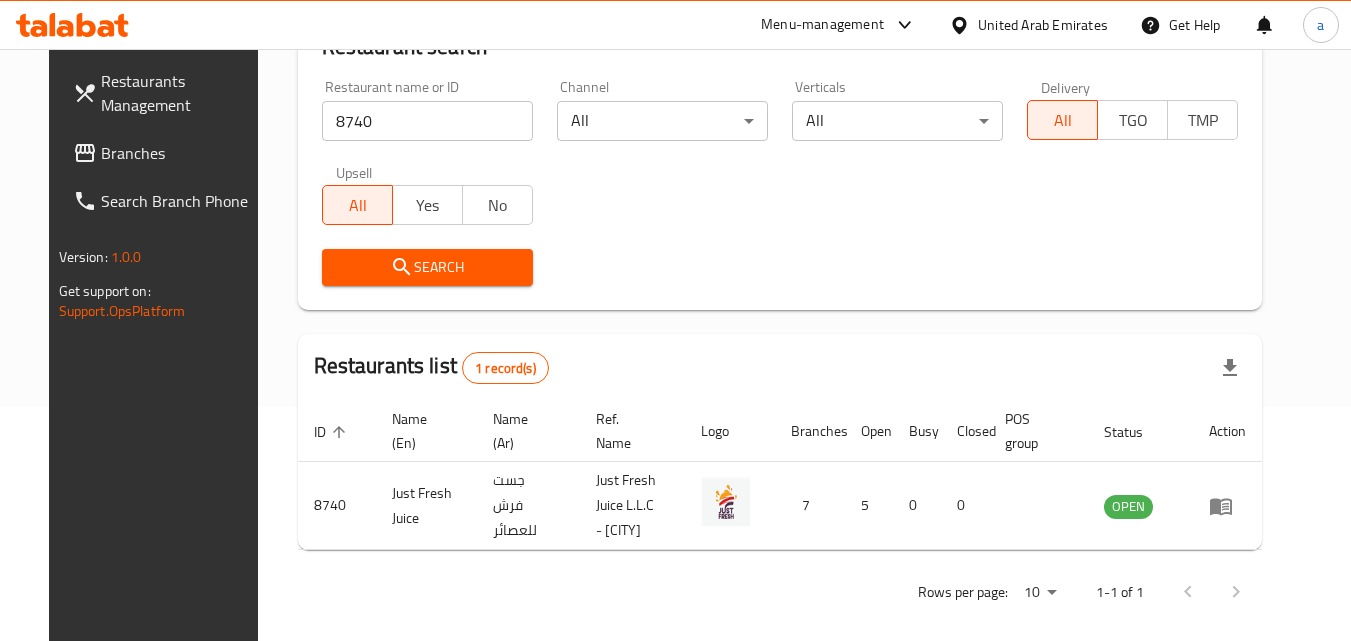 click on "United Arab Emirates" at bounding box center [1043, 25] 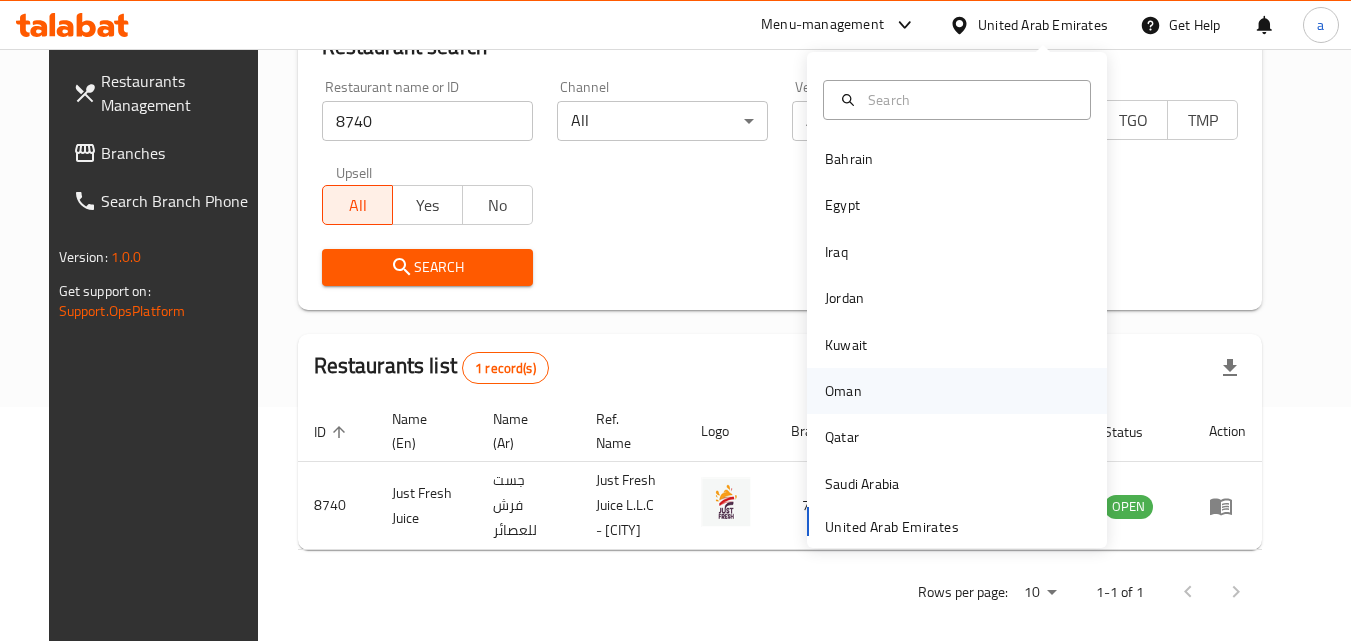click on "Oman" at bounding box center [843, 391] 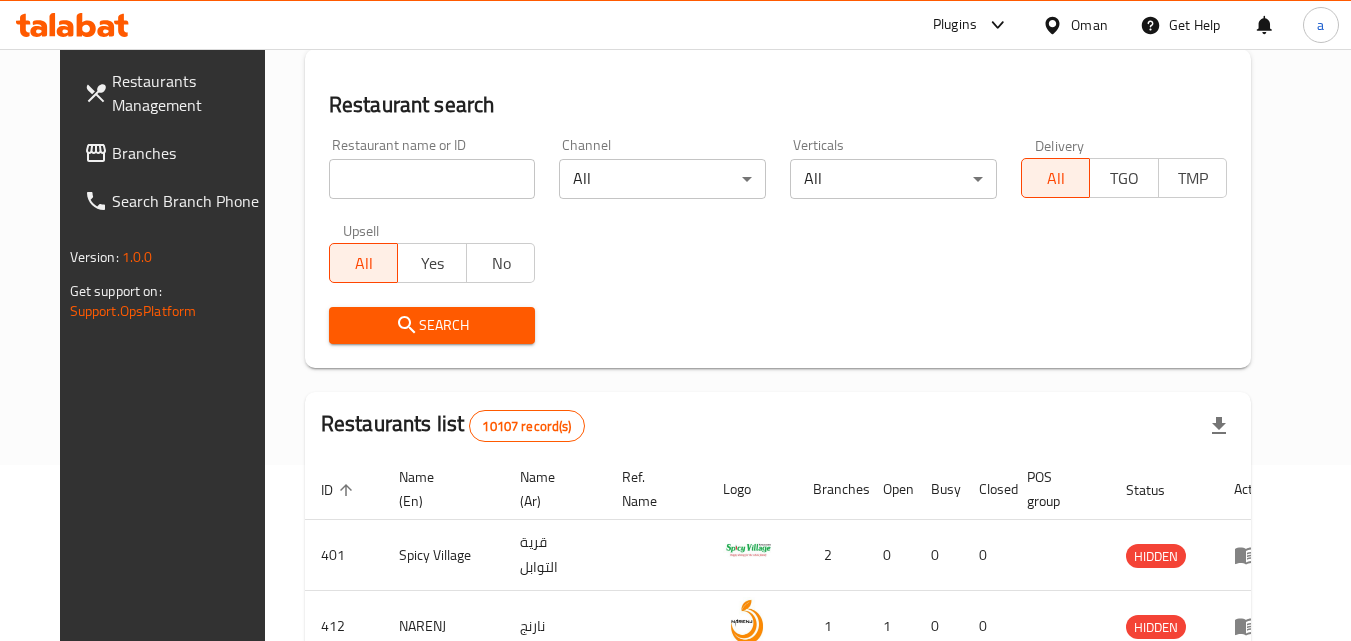 scroll, scrollTop: 234, scrollLeft: 0, axis: vertical 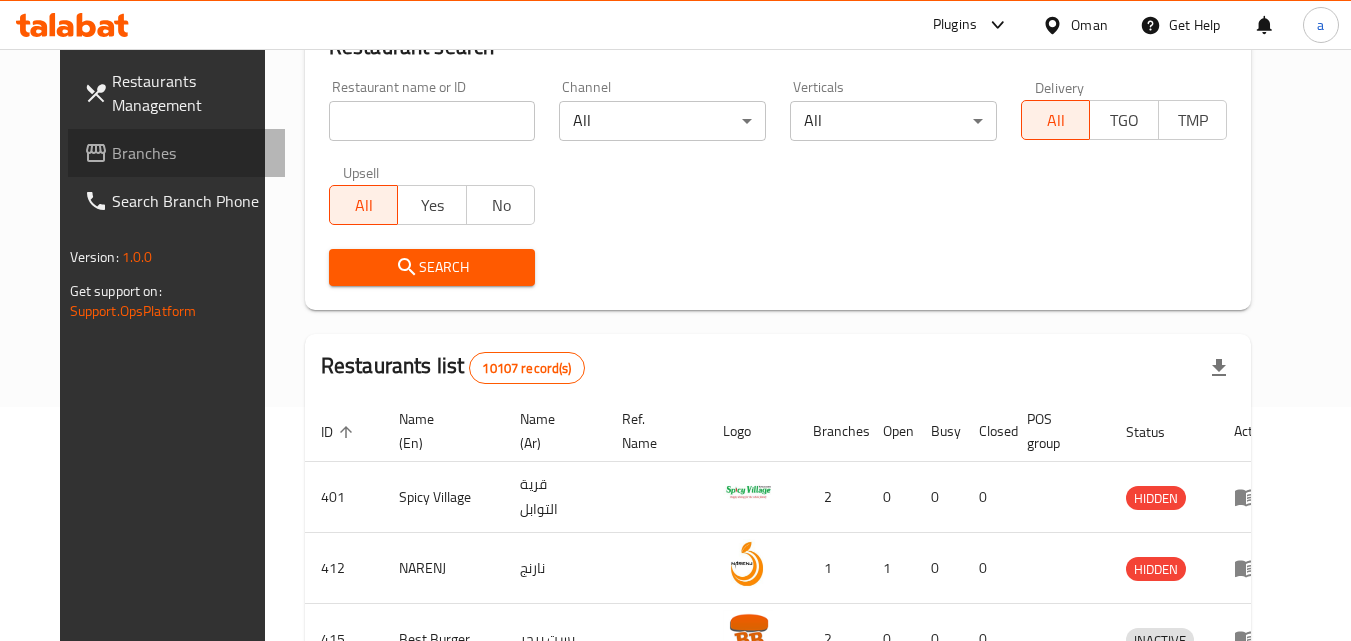 click on "Branches" at bounding box center (177, 153) 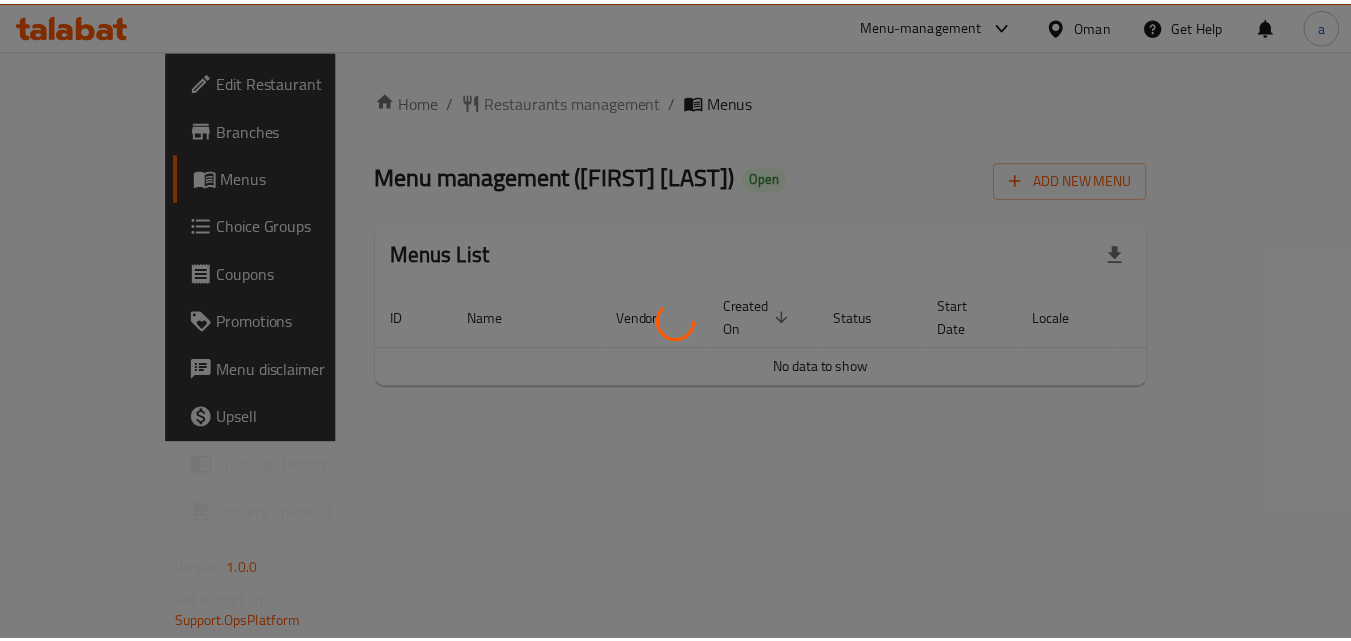 scroll, scrollTop: 0, scrollLeft: 0, axis: both 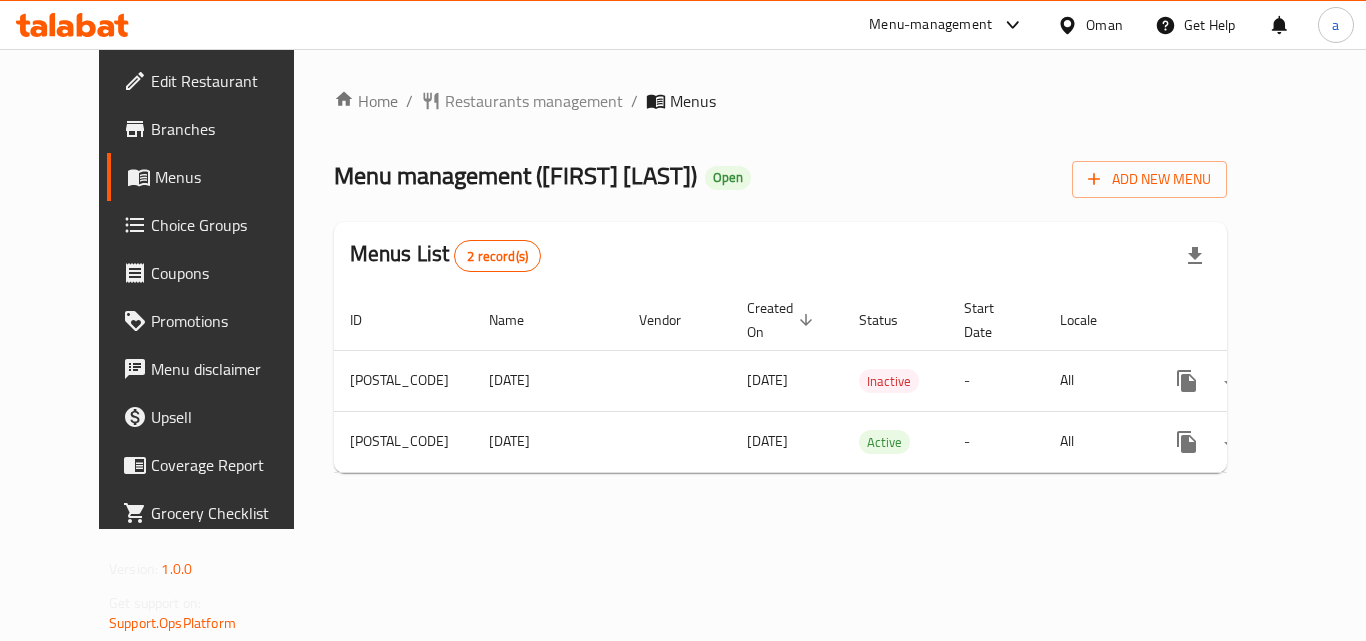 click at bounding box center [683, 320] 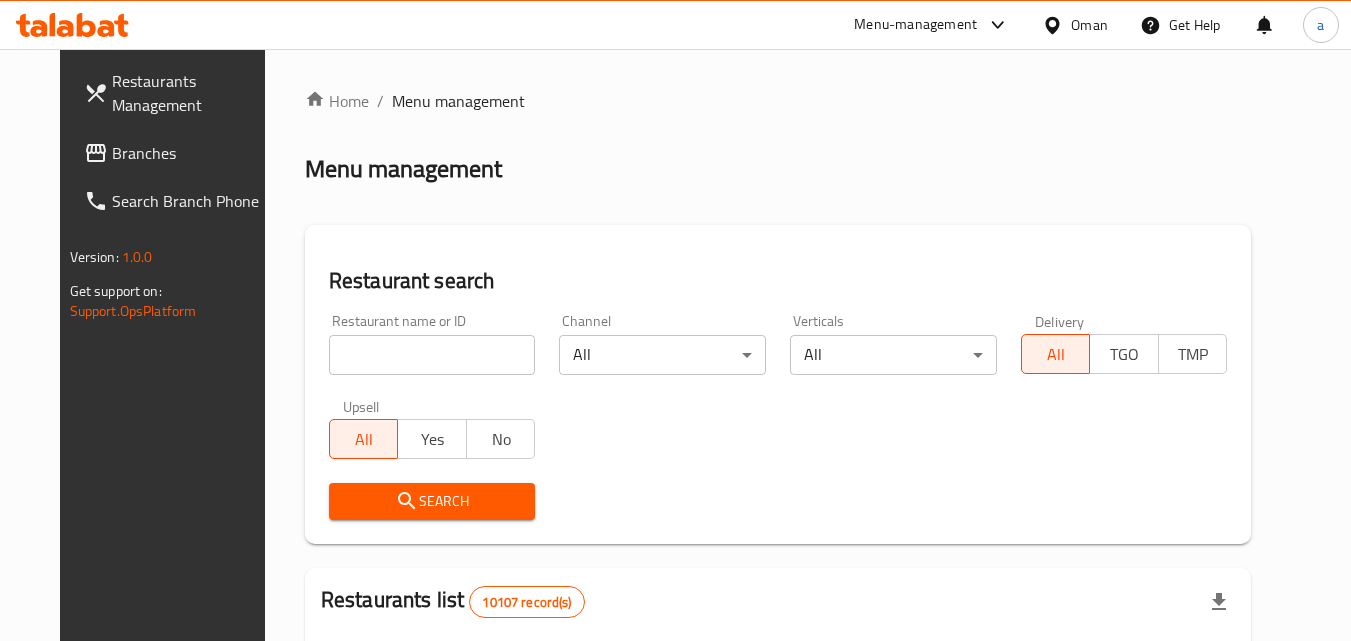 click at bounding box center (432, 355) 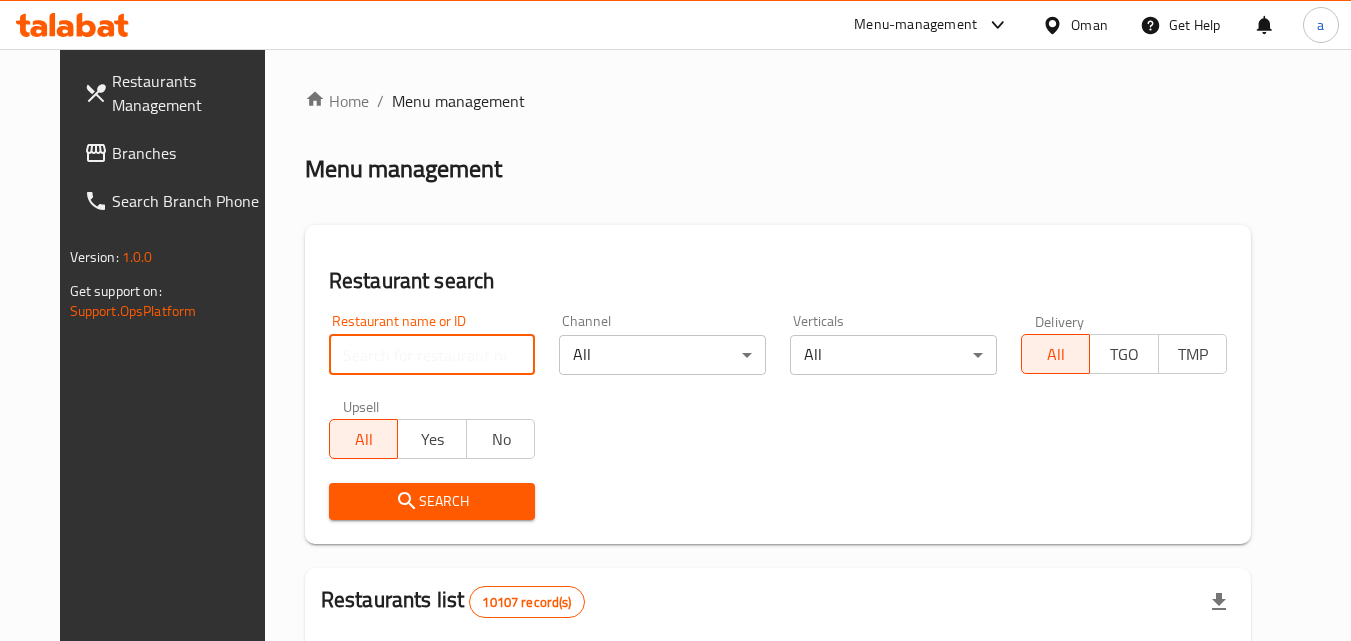 paste on "20017" 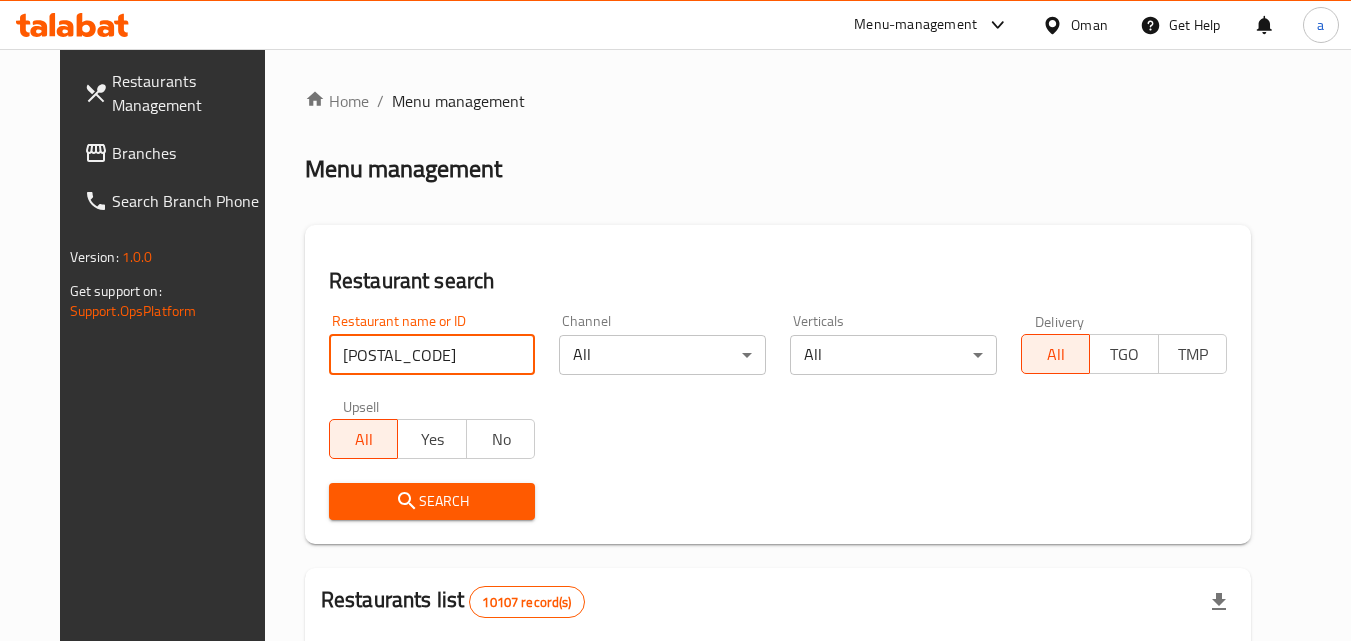 type on "20017" 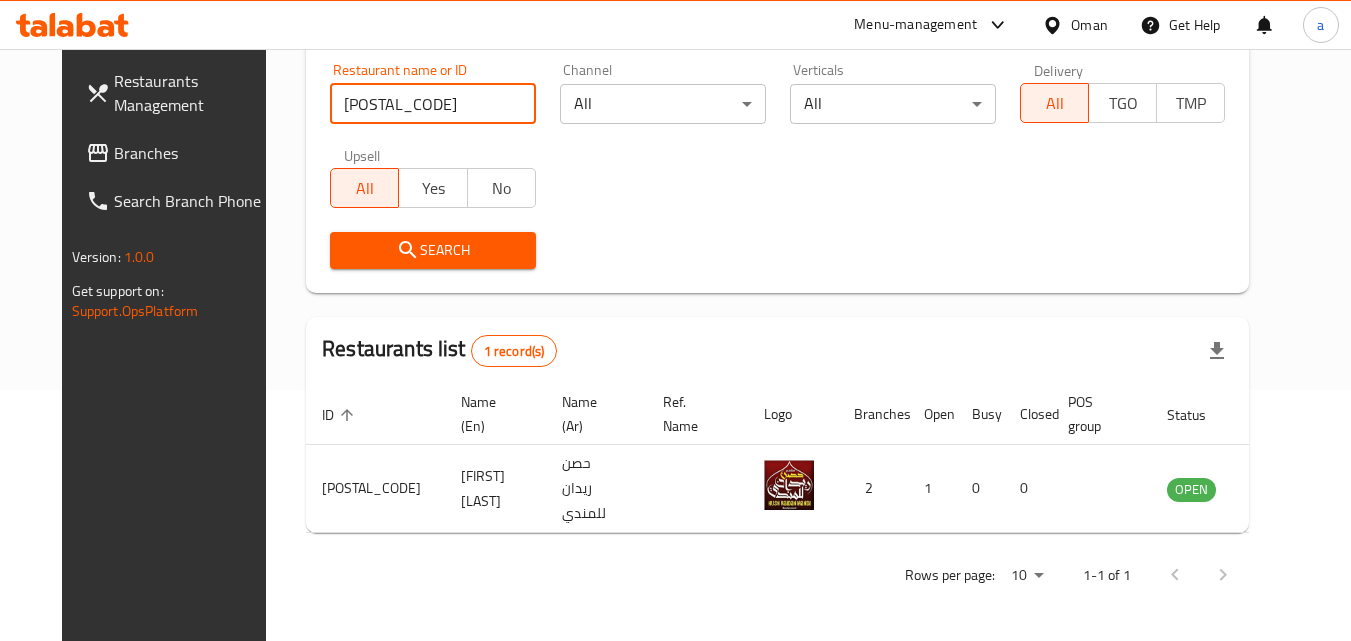 scroll, scrollTop: 234, scrollLeft: 0, axis: vertical 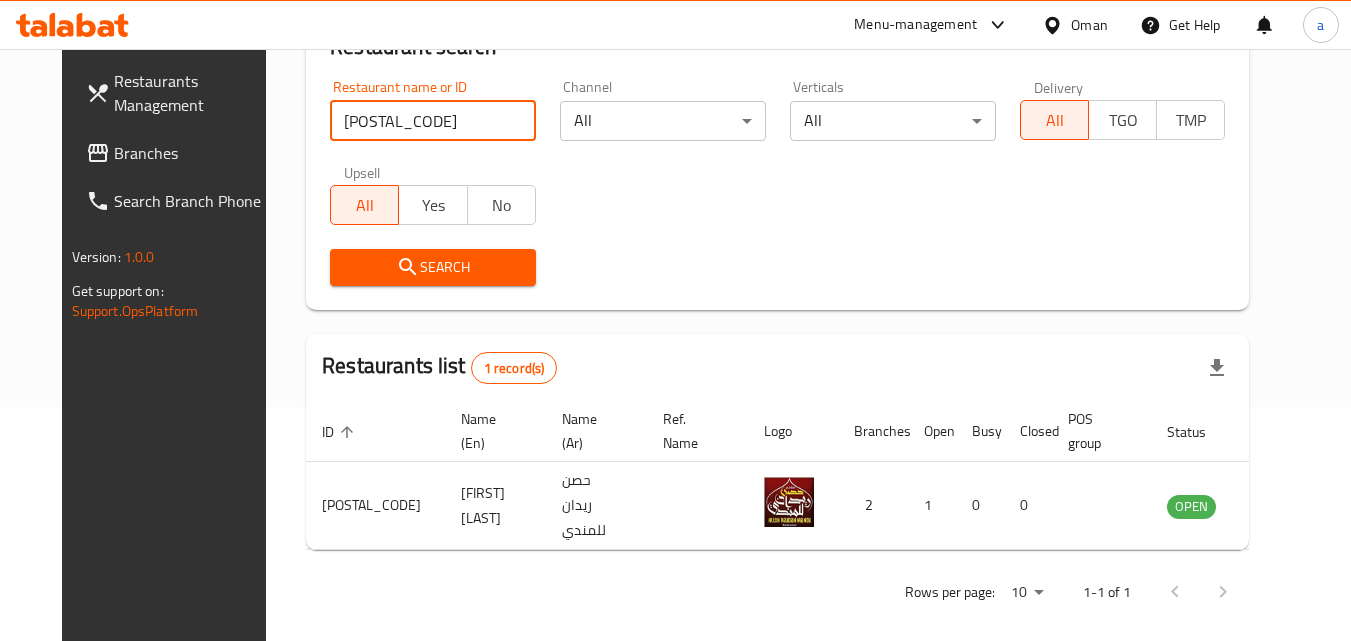 click 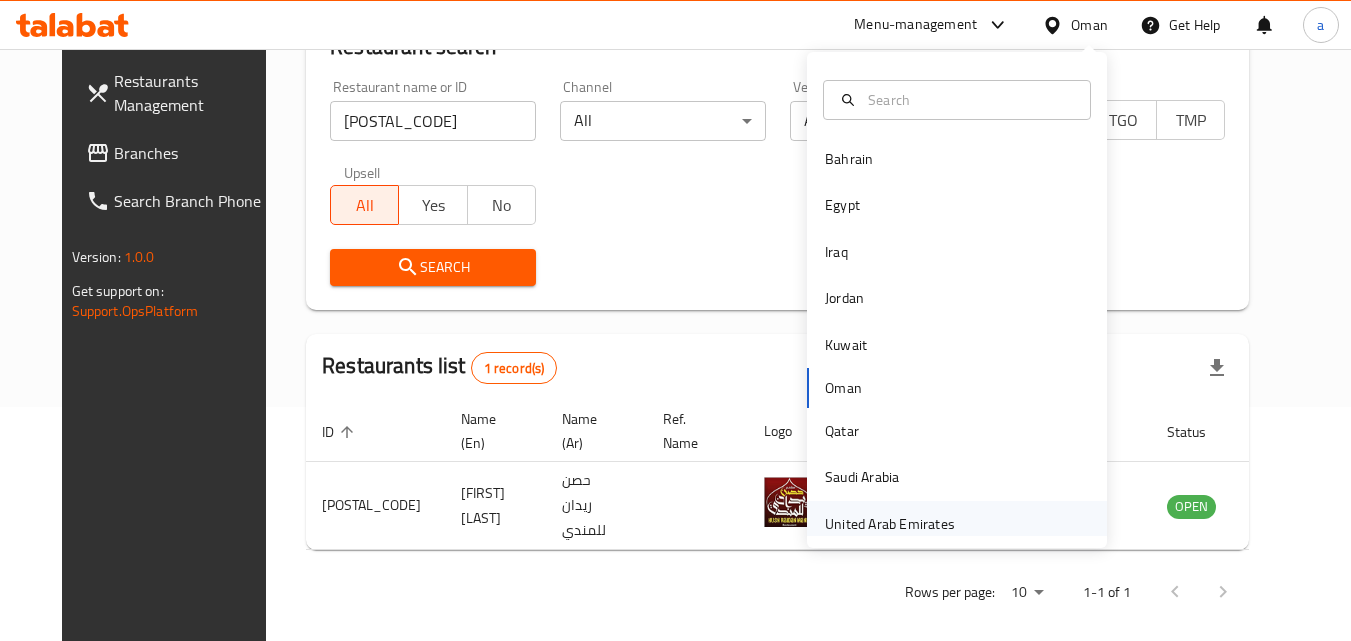 click on "United Arab Emirates" at bounding box center [890, 524] 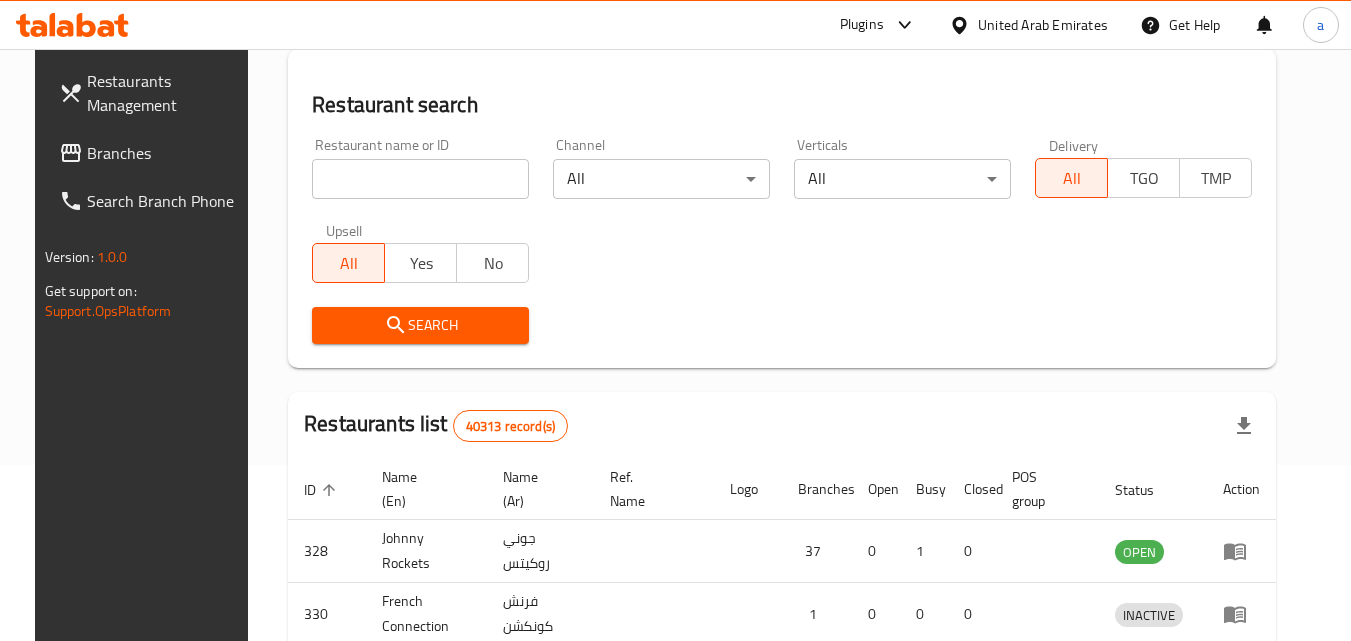 scroll, scrollTop: 234, scrollLeft: 0, axis: vertical 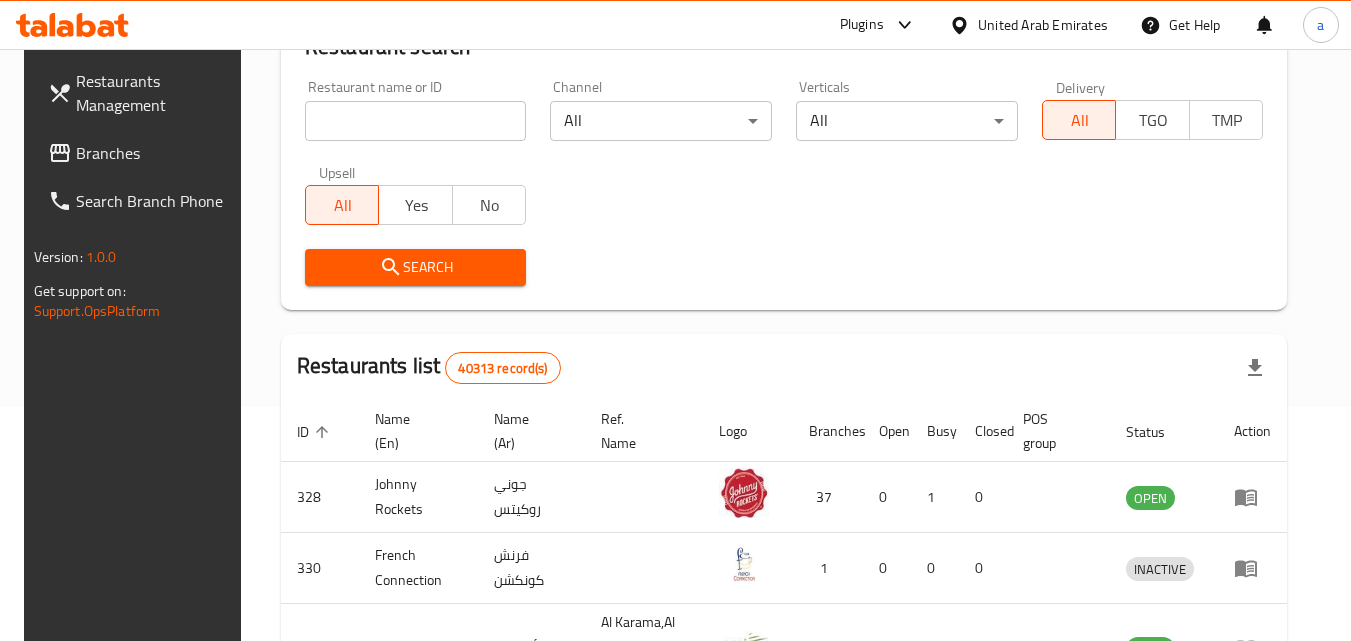click on "Branches" at bounding box center (155, 153) 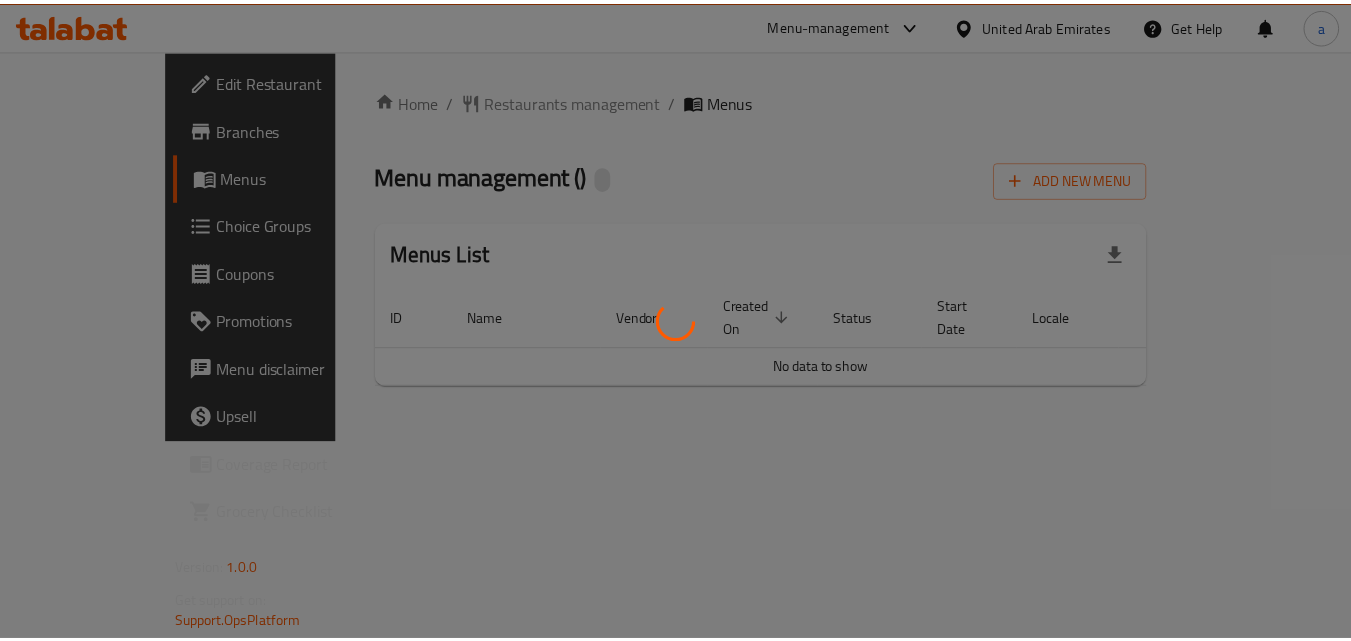 scroll, scrollTop: 0, scrollLeft: 0, axis: both 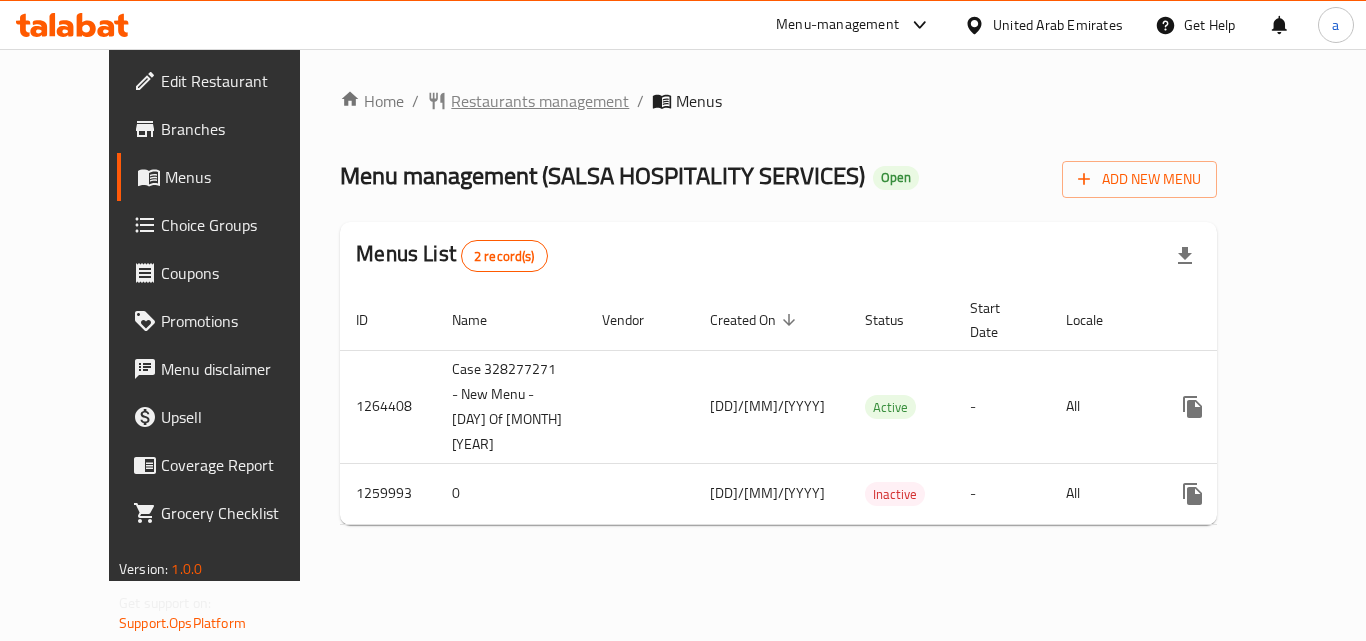 click on "Restaurants management" at bounding box center [540, 101] 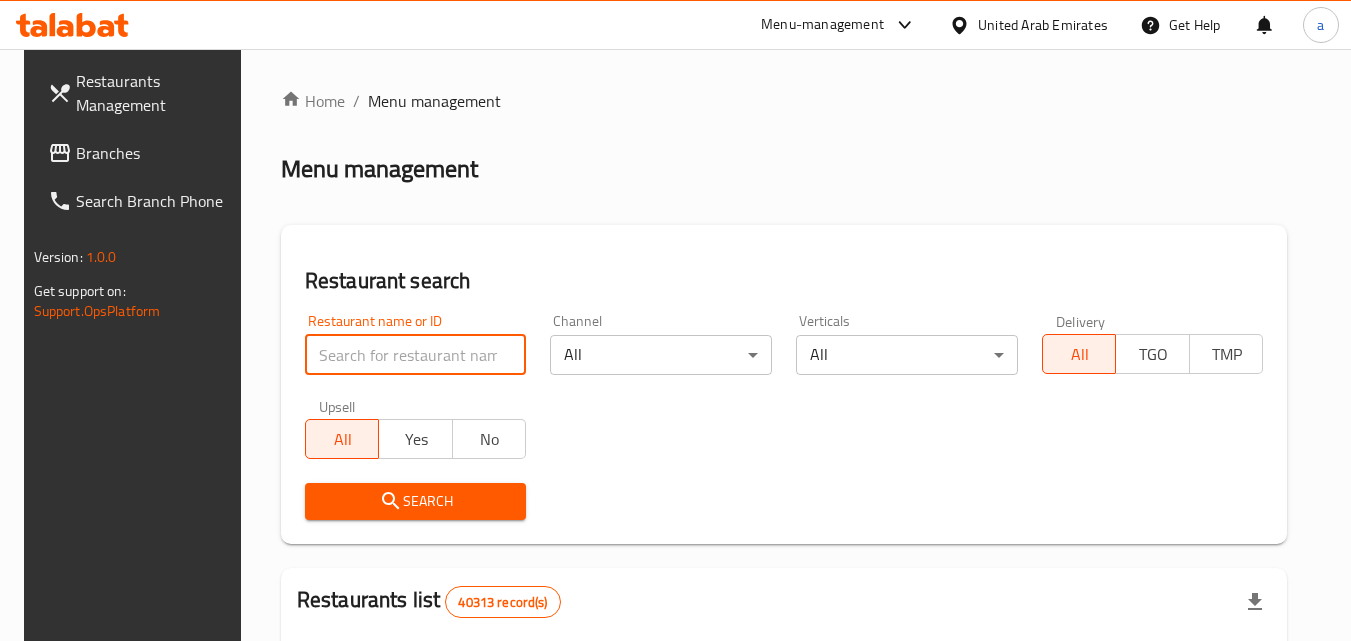 click at bounding box center (416, 355) 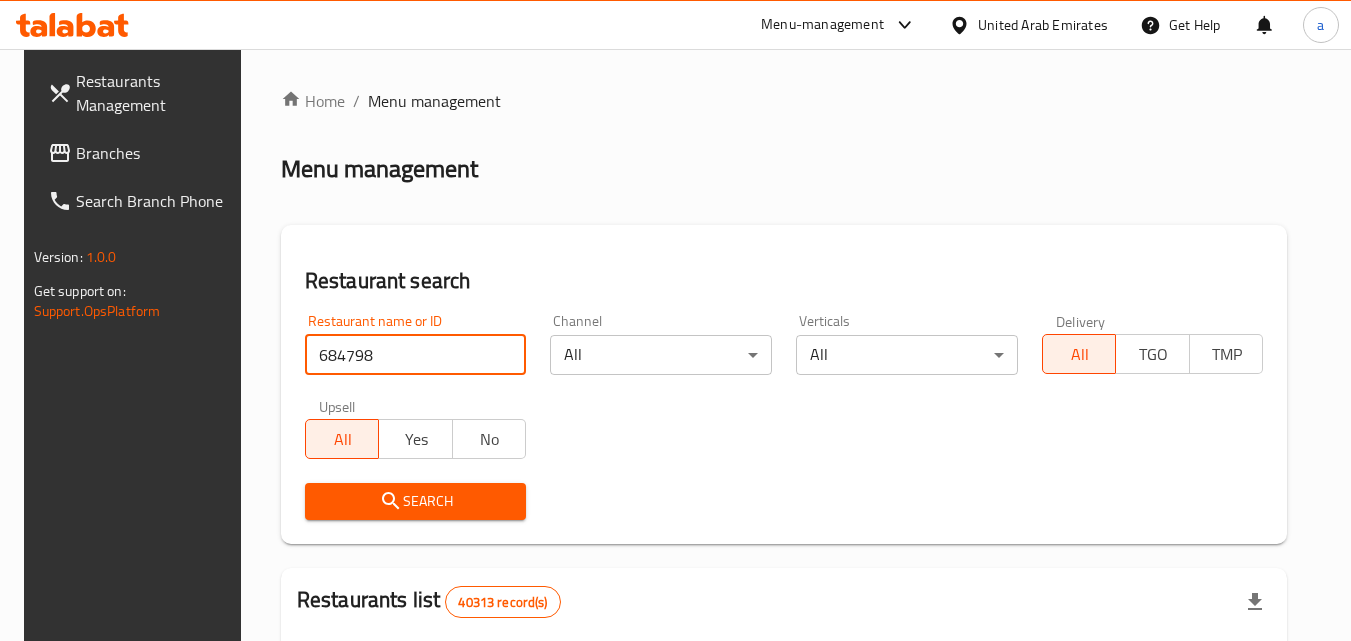 type on "684798" 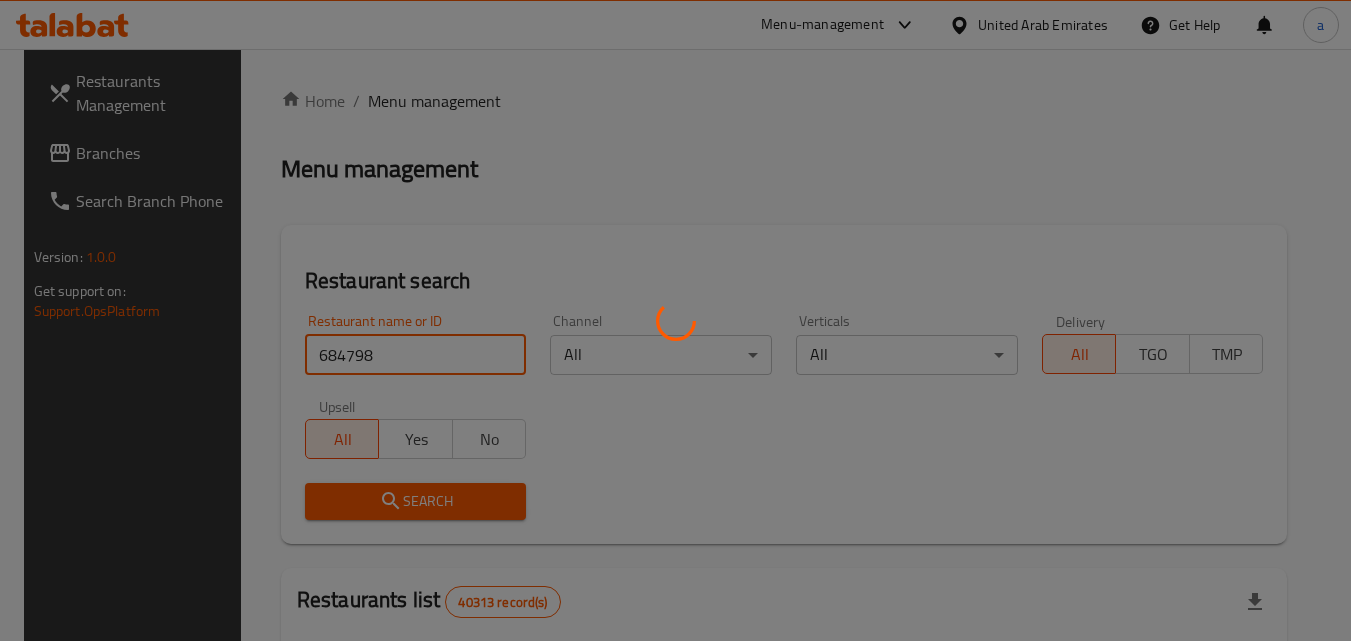 scroll, scrollTop: 251, scrollLeft: 0, axis: vertical 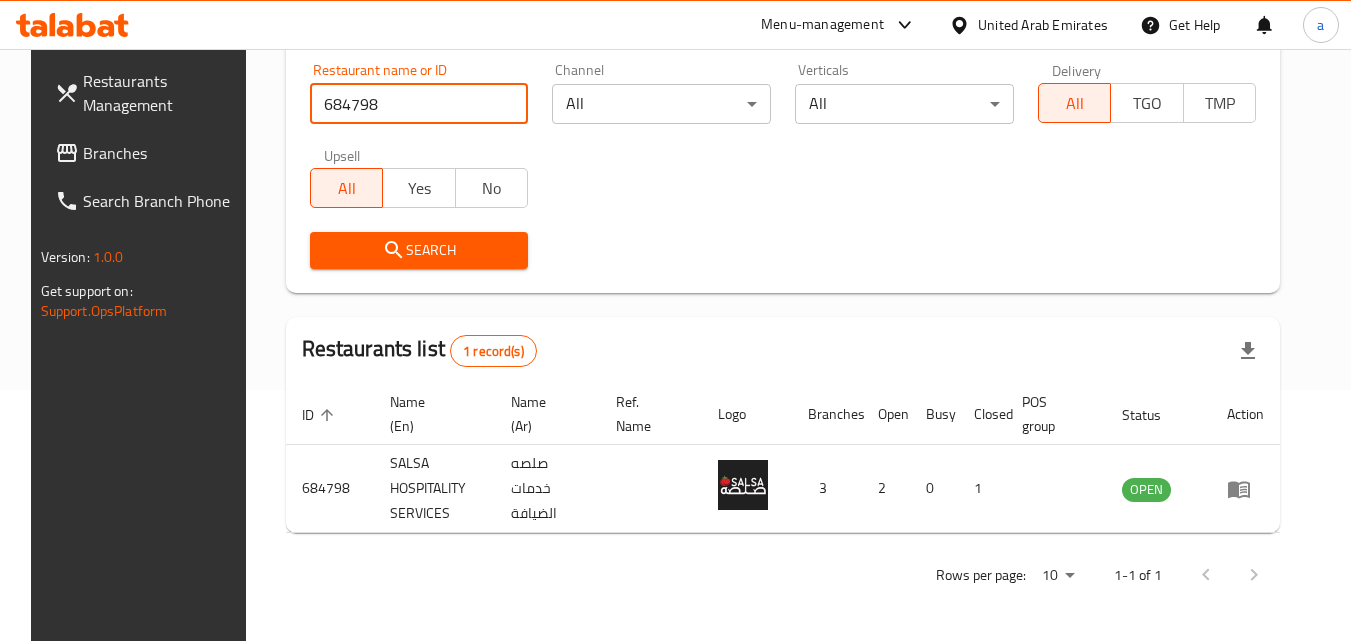 click on "United Arab Emirates" at bounding box center [1043, 25] 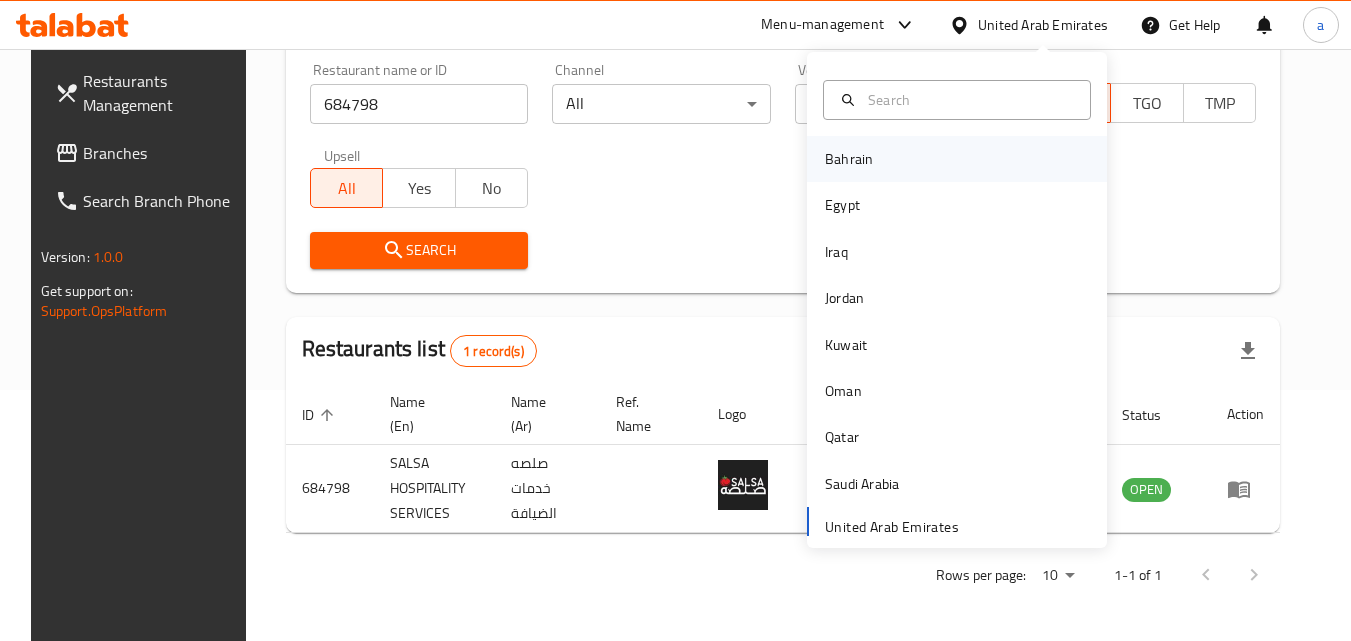 click on "Bahrain" at bounding box center (957, 159) 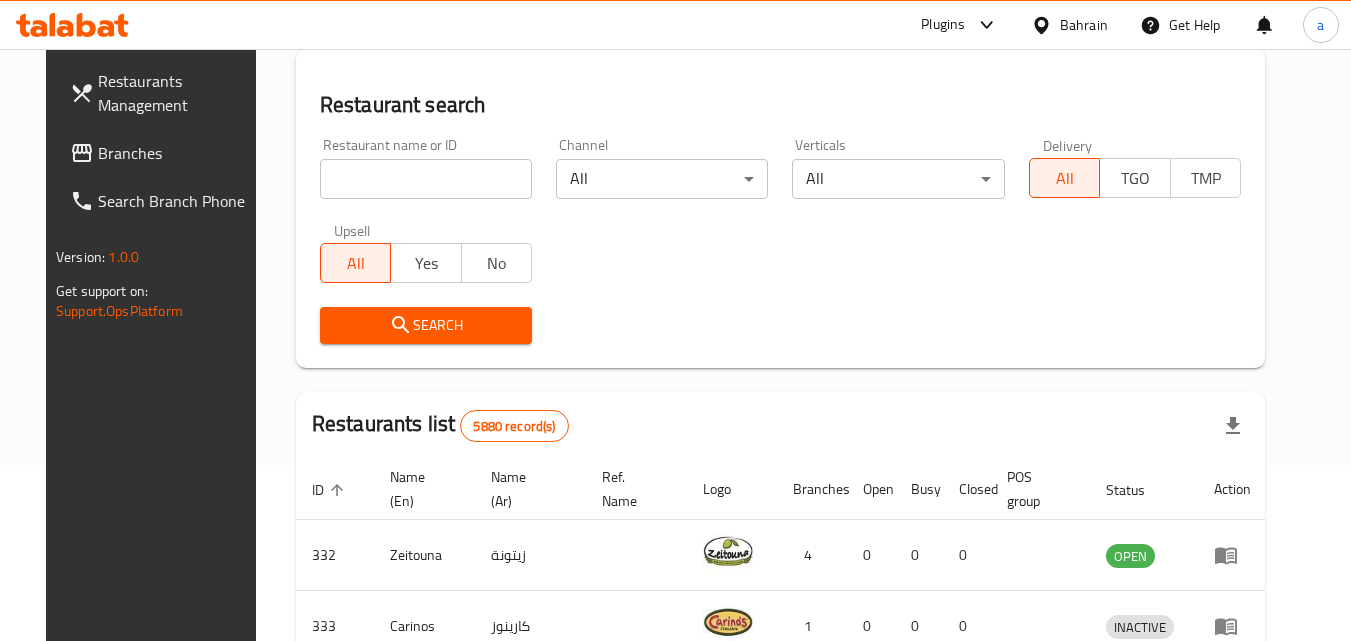 scroll, scrollTop: 251, scrollLeft: 0, axis: vertical 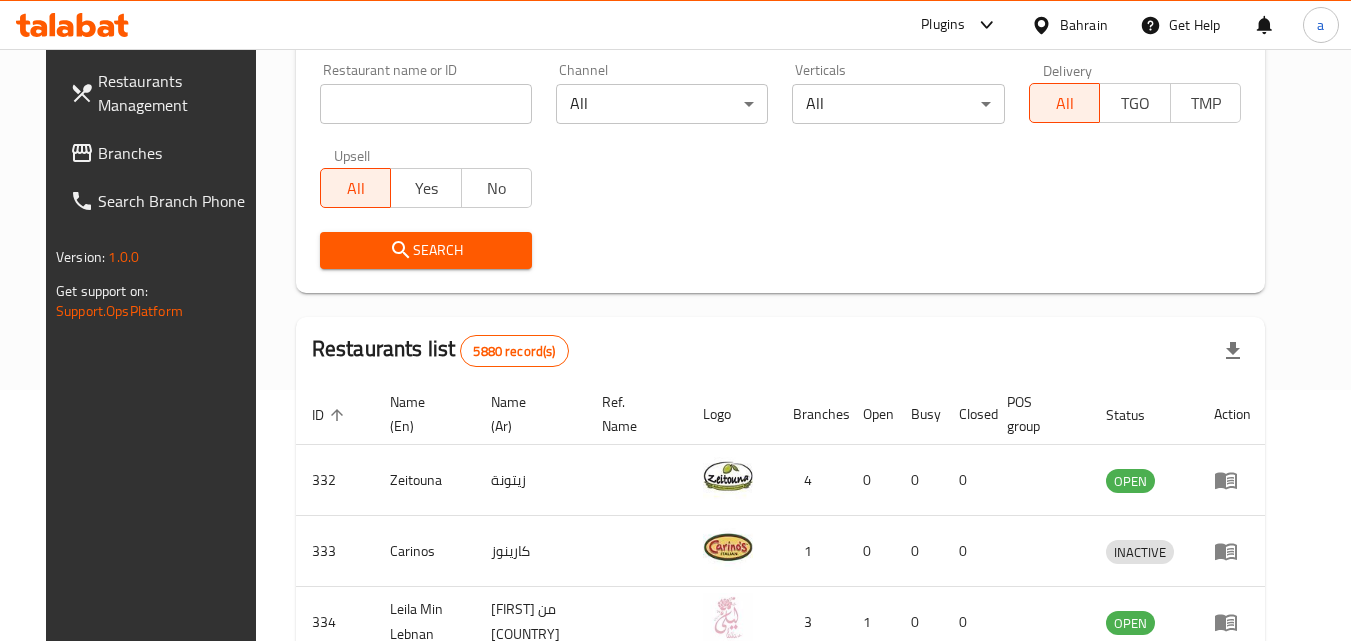 click on "Branches" at bounding box center [177, 153] 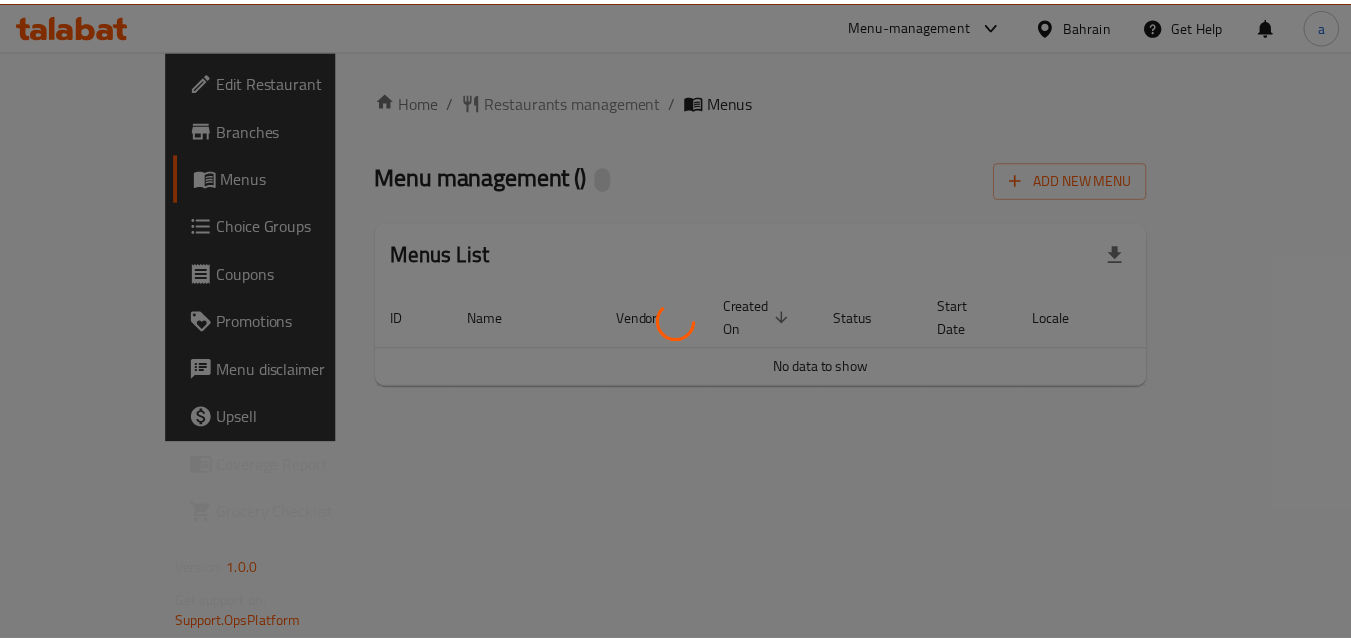 scroll, scrollTop: 0, scrollLeft: 0, axis: both 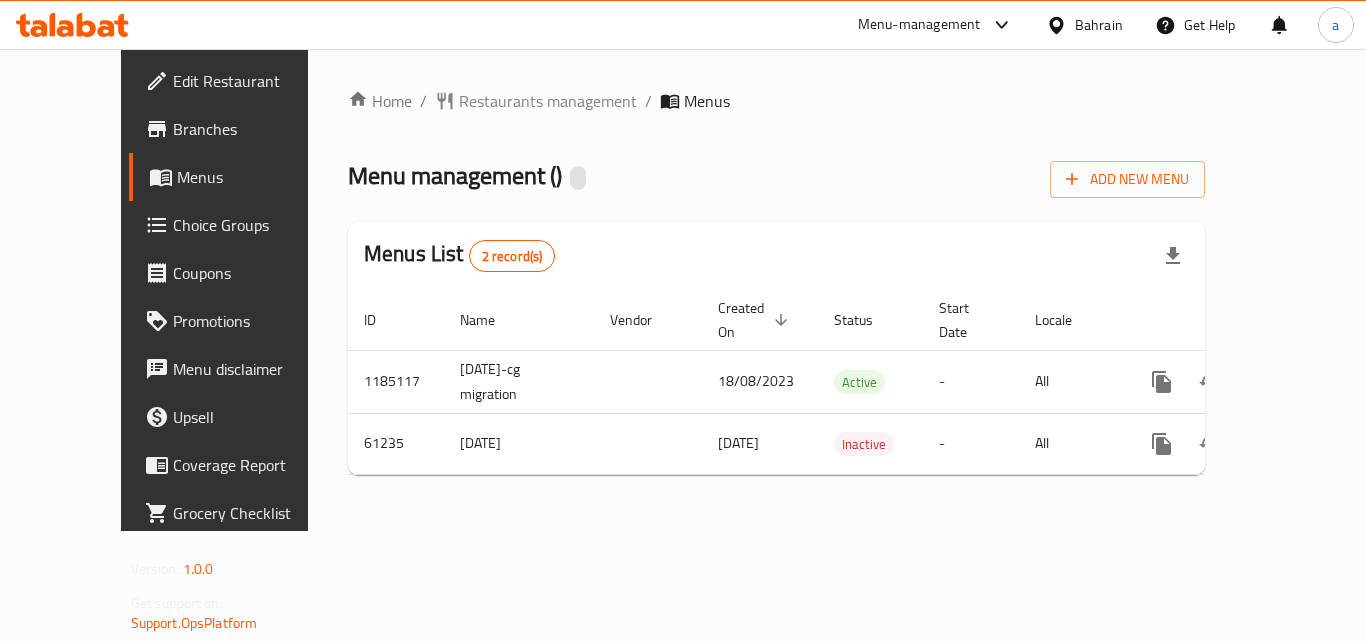 click on "Restaurants management" at bounding box center [548, 101] 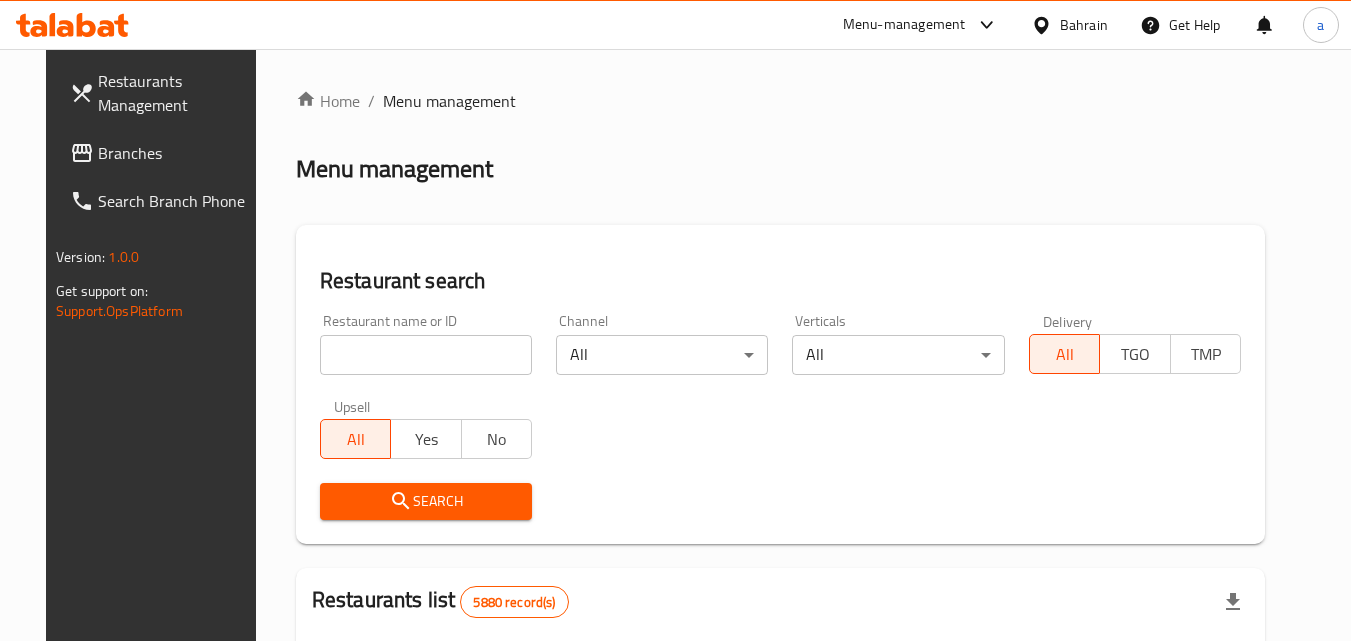click at bounding box center (426, 355) 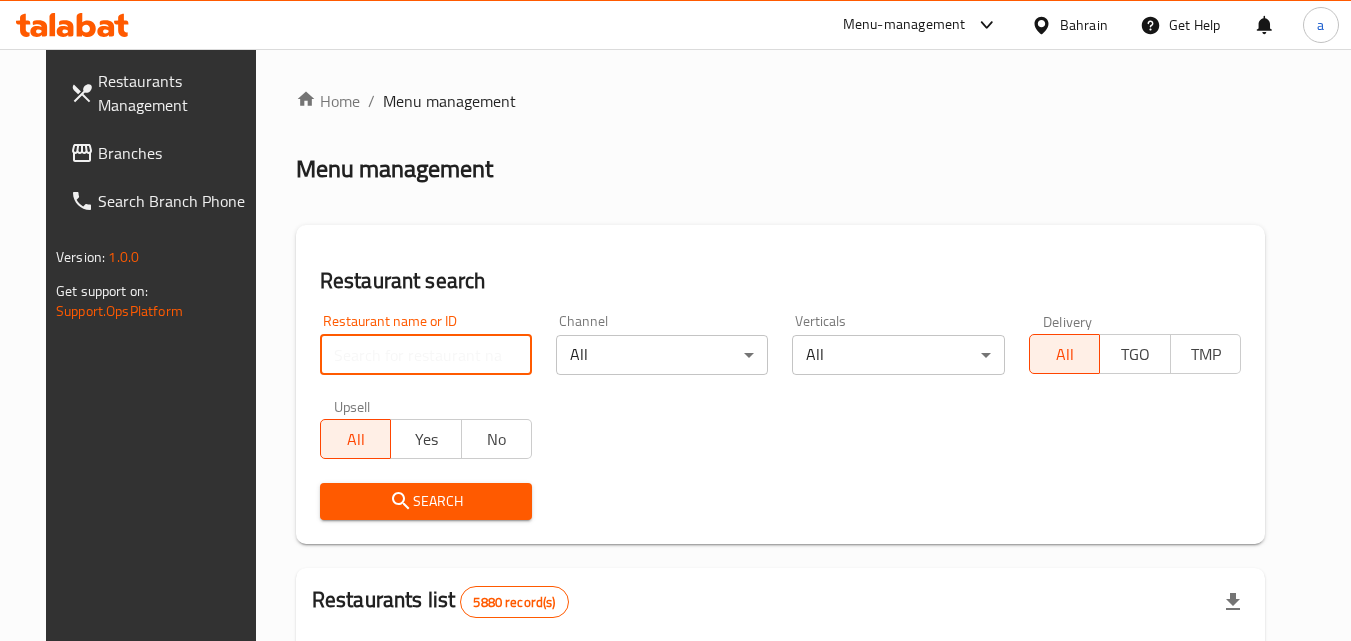 paste on "29084" 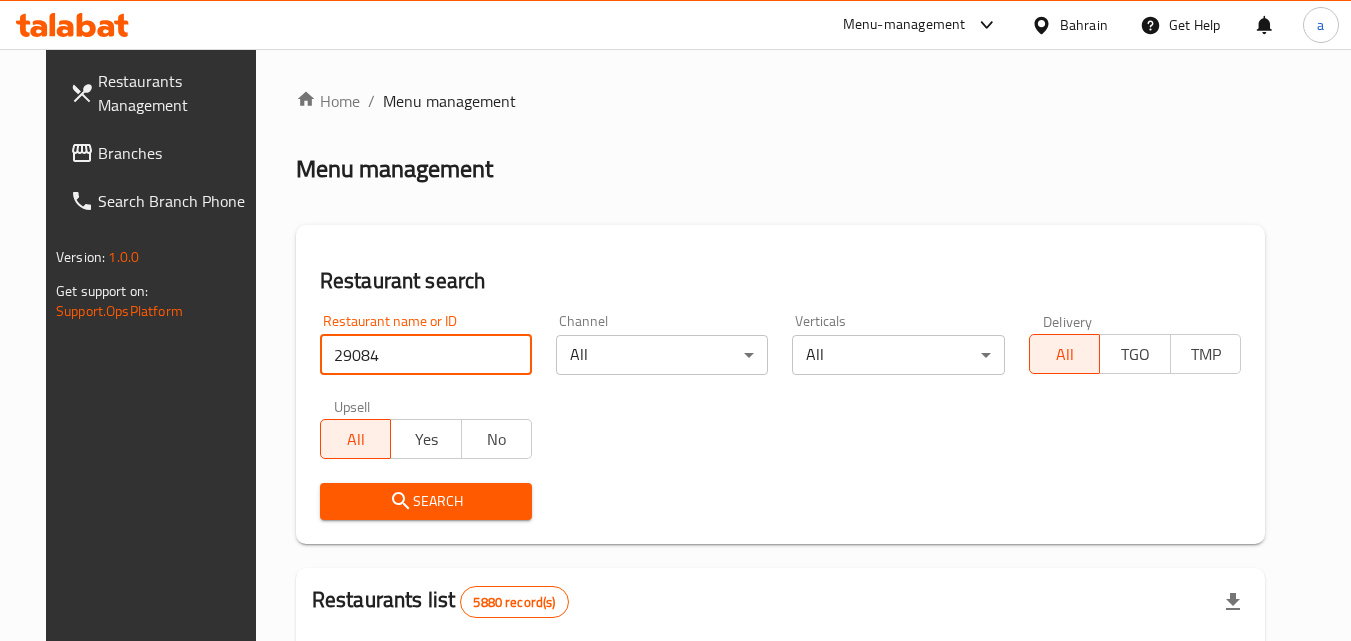 type on "29084" 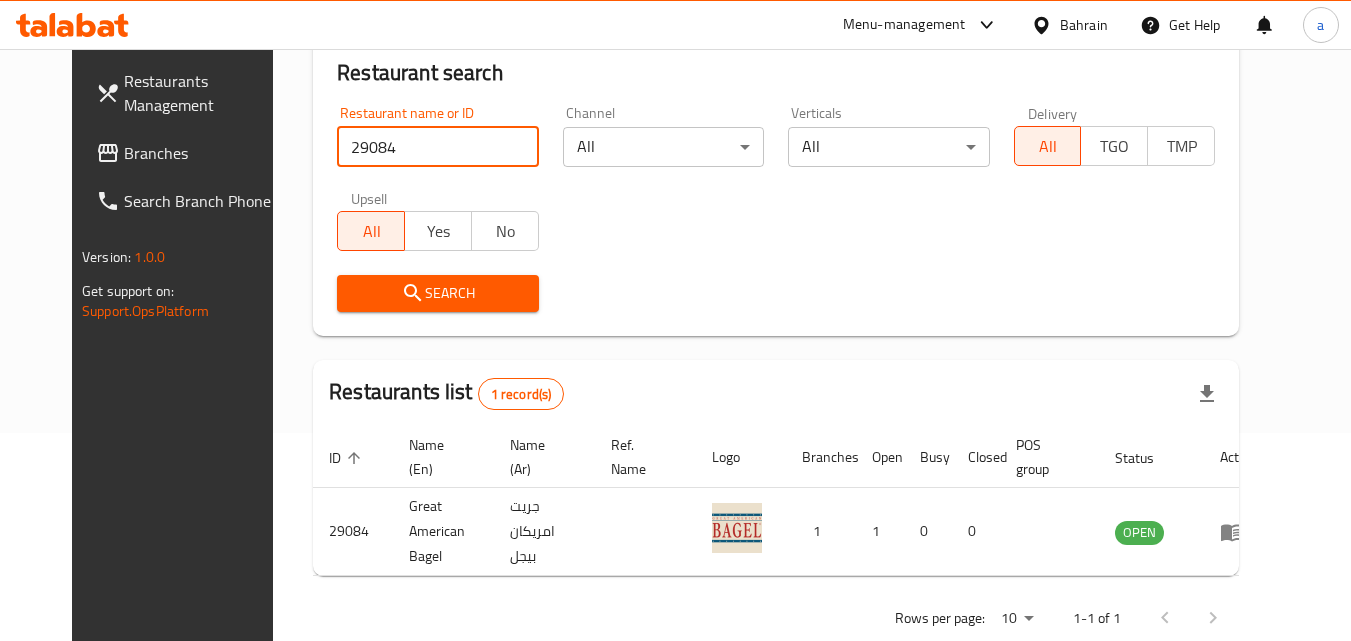 scroll, scrollTop: 234, scrollLeft: 0, axis: vertical 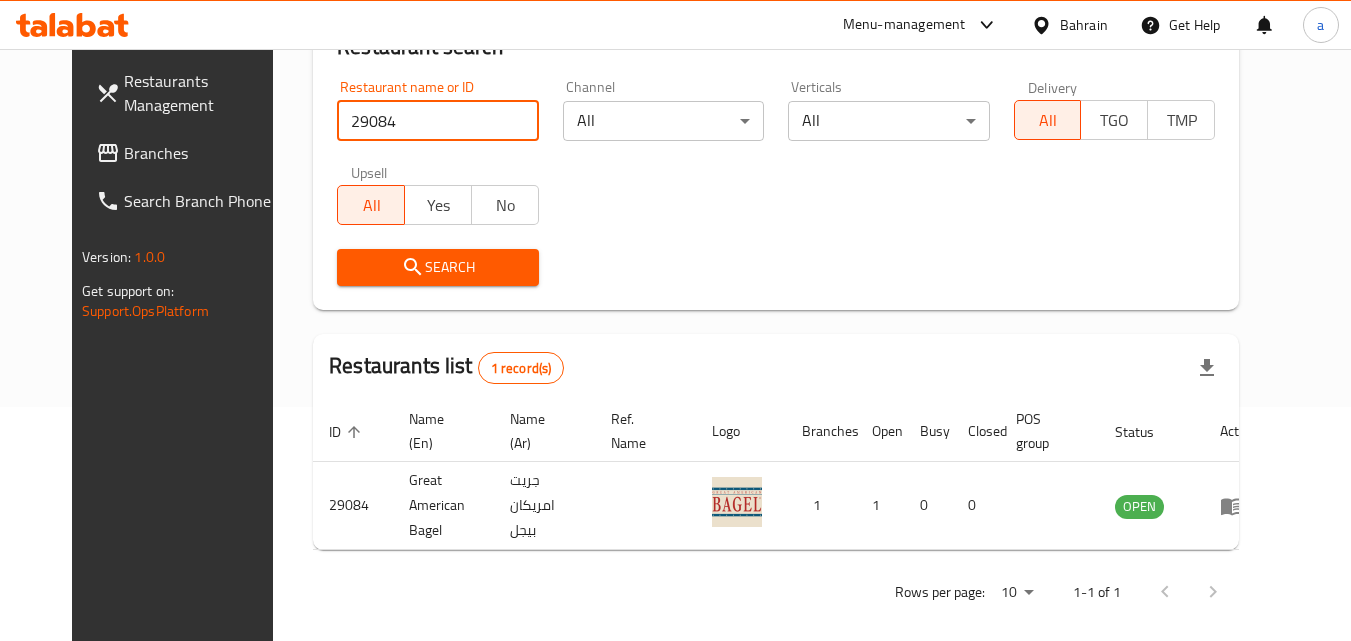 click 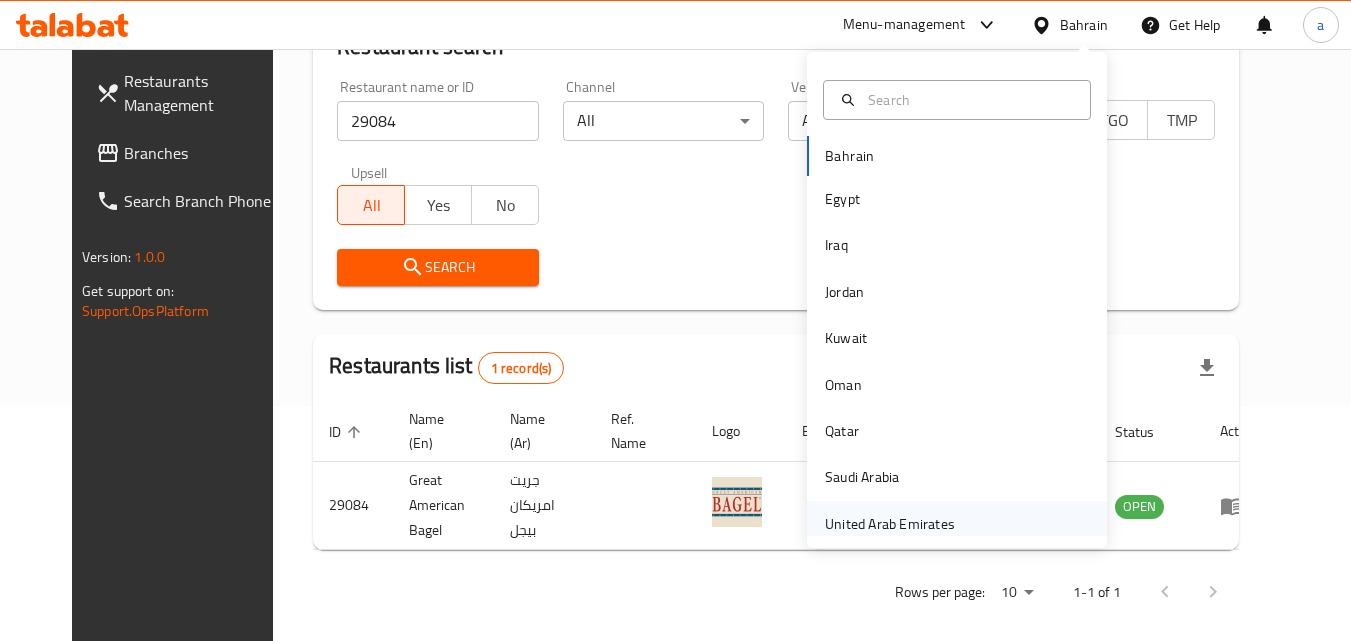 click on "United Arab Emirates" at bounding box center (890, 524) 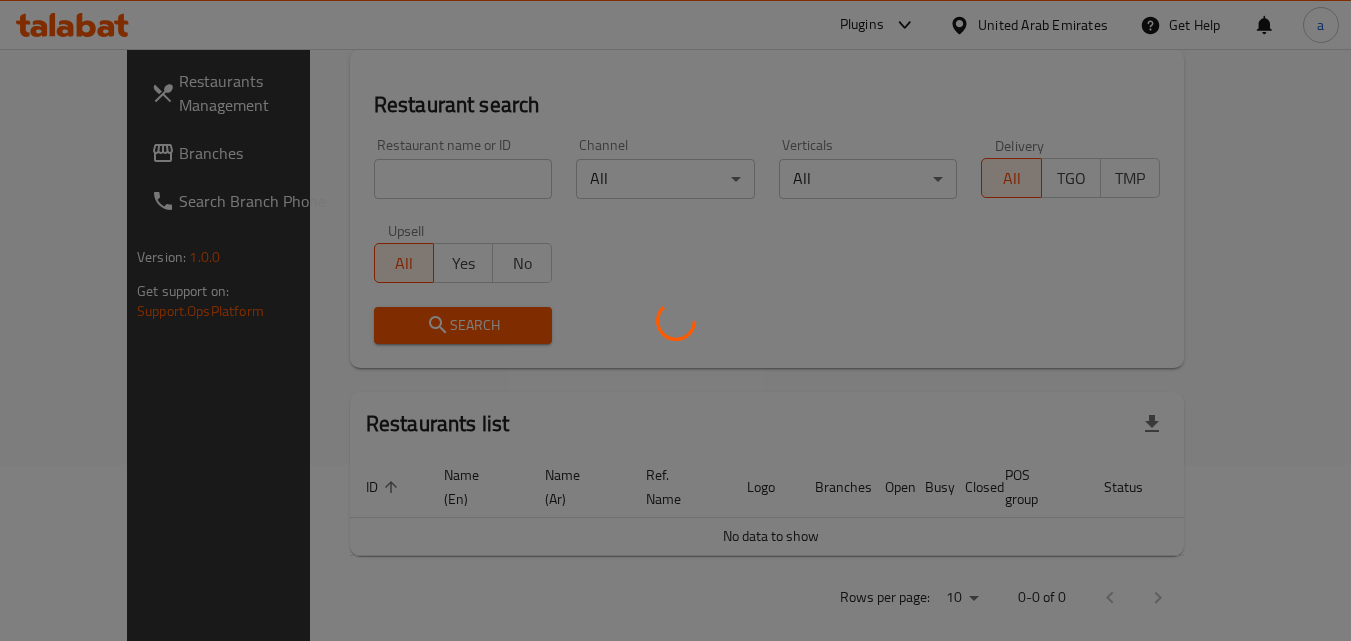 scroll, scrollTop: 234, scrollLeft: 0, axis: vertical 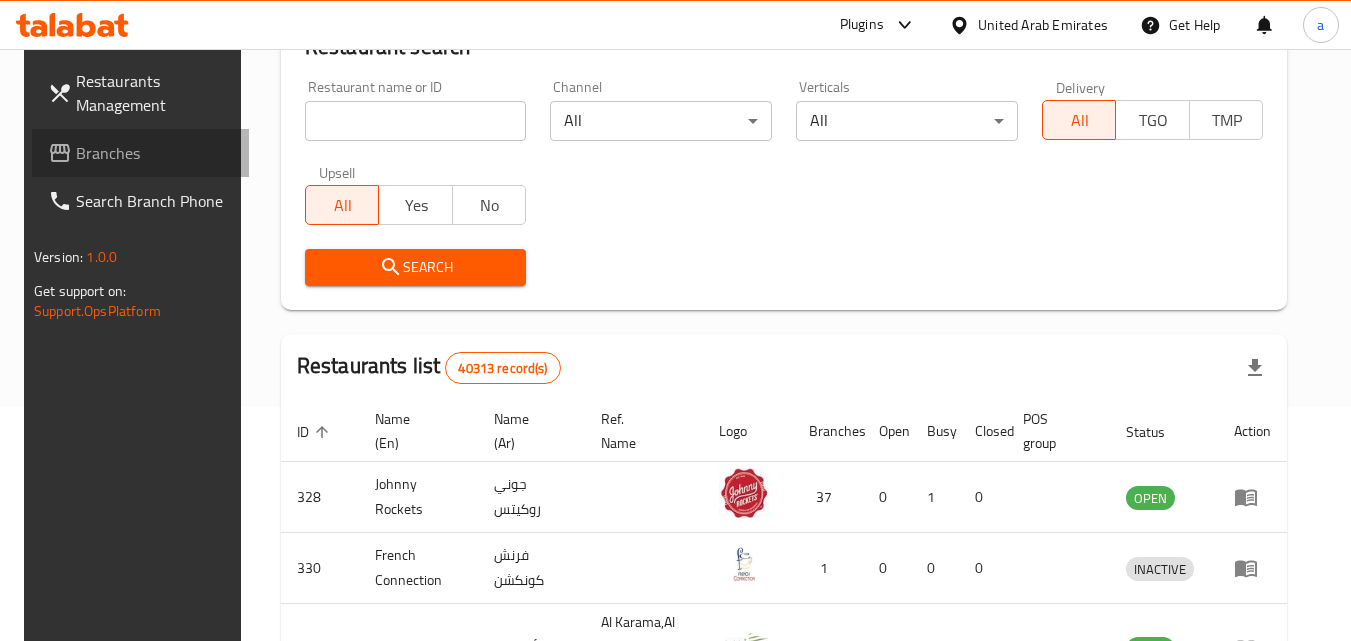 click on "Branches" at bounding box center (155, 153) 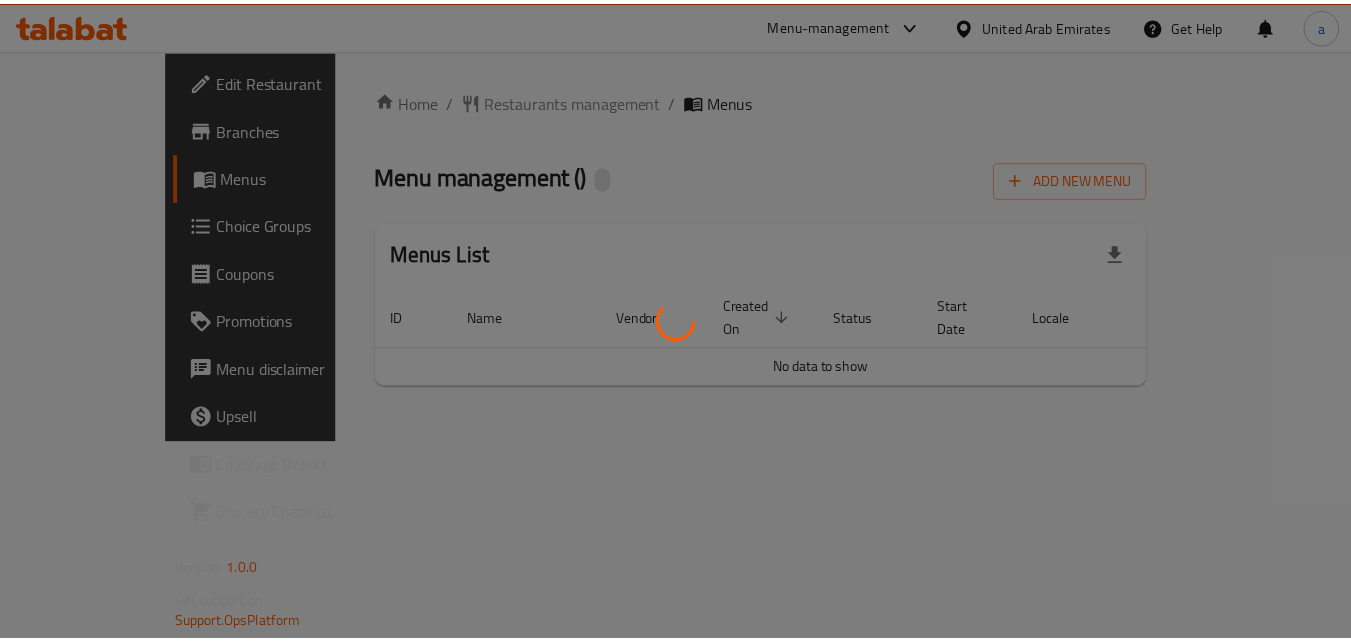 scroll, scrollTop: 0, scrollLeft: 0, axis: both 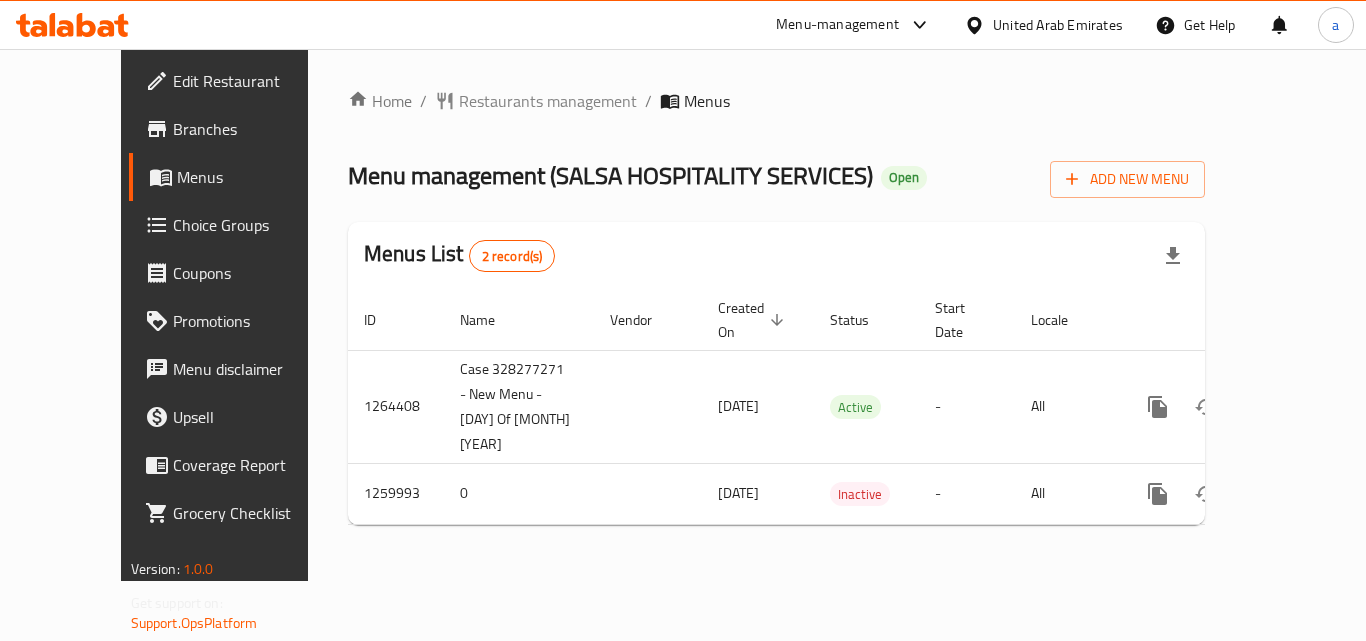 click on "Restaurants management" at bounding box center (548, 101) 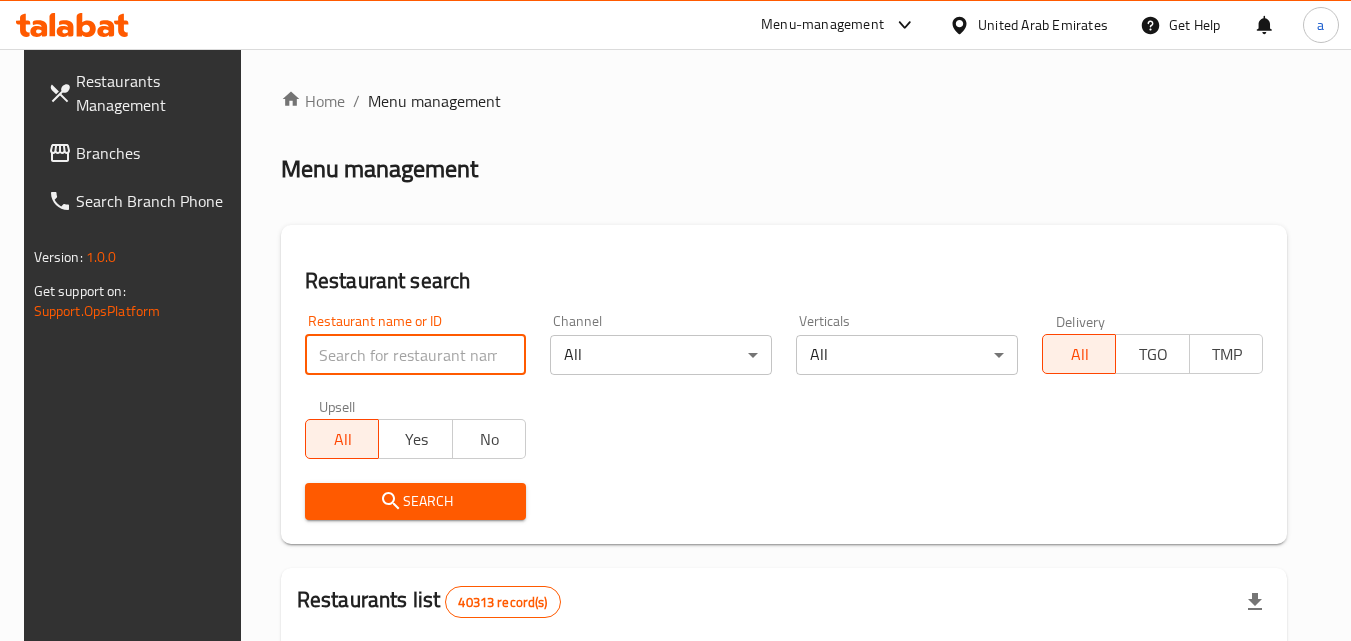 click at bounding box center [416, 355] 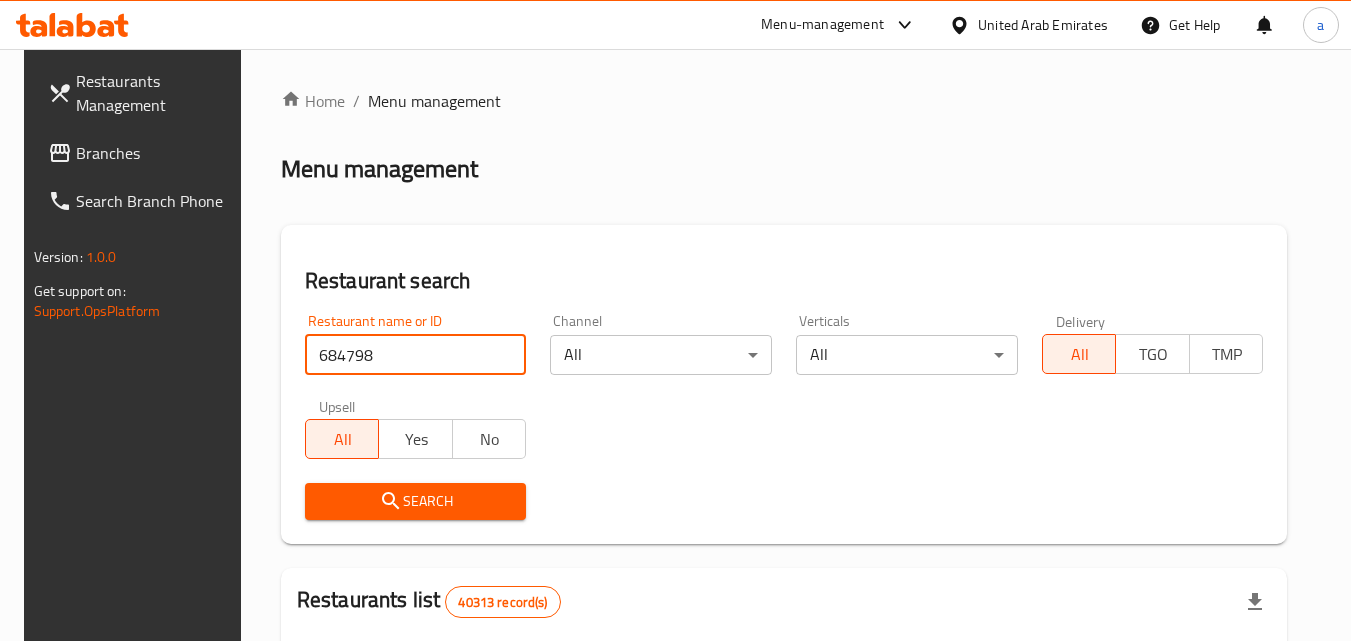 type on "684798" 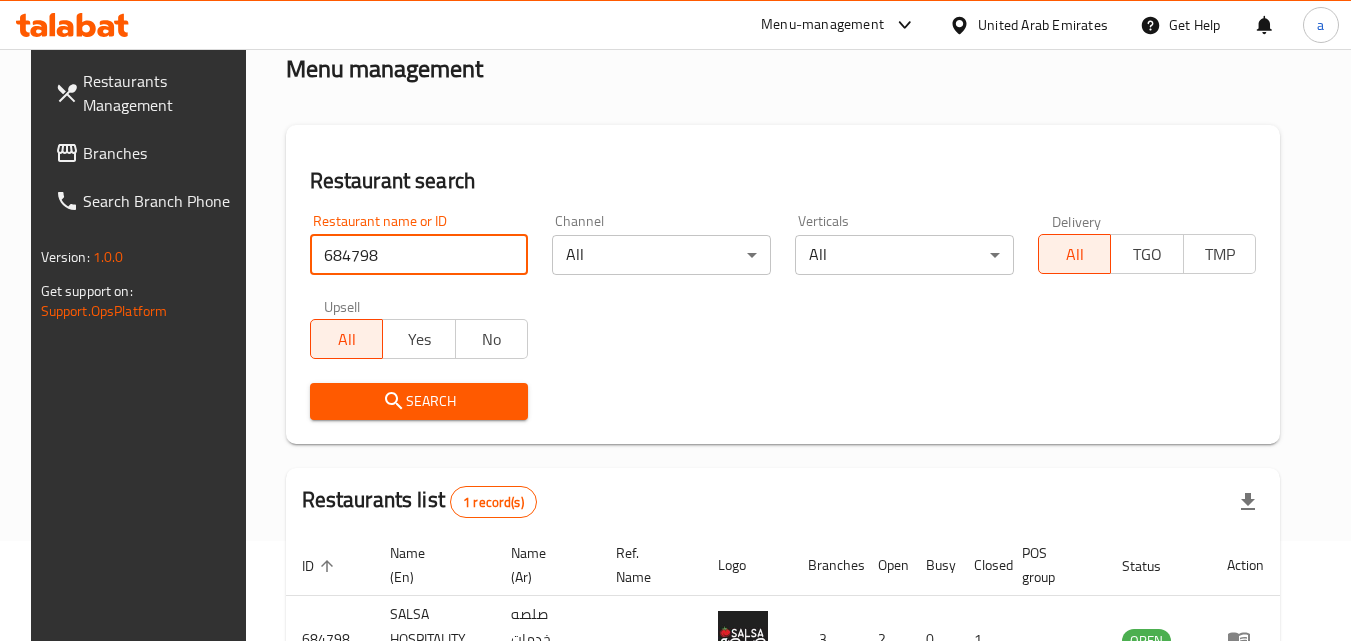 scroll, scrollTop: 251, scrollLeft: 0, axis: vertical 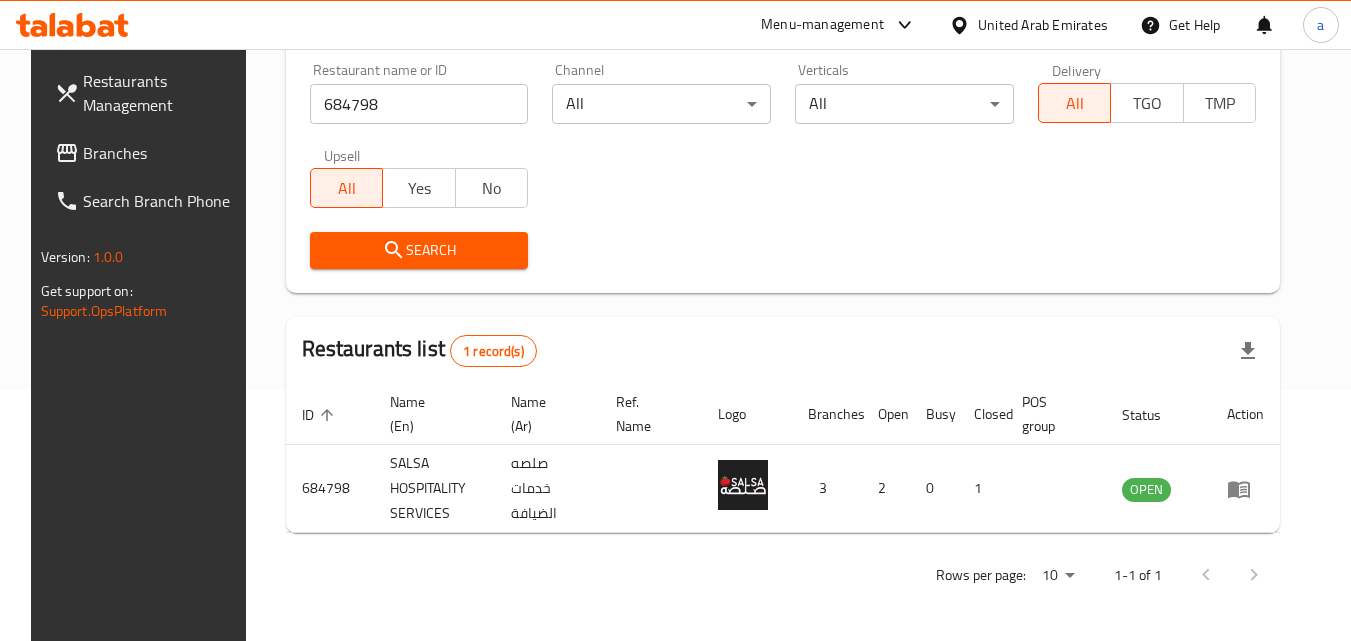 click on "Branches" at bounding box center (162, 153) 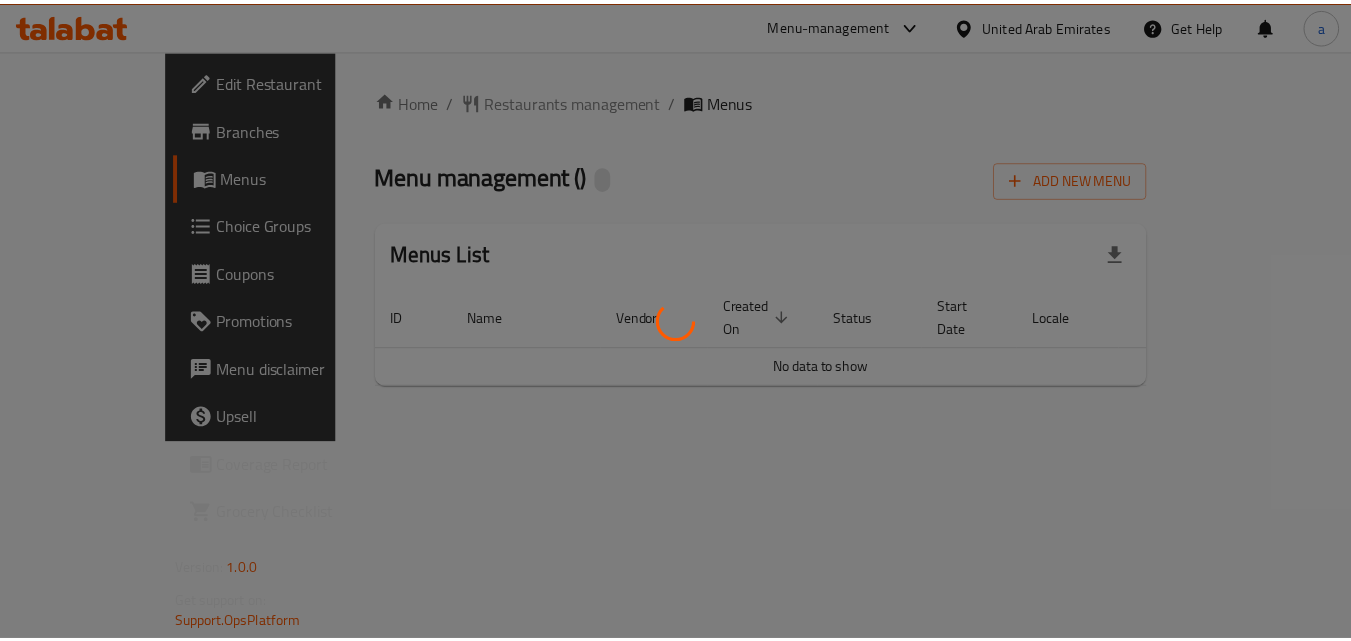 scroll, scrollTop: 0, scrollLeft: 0, axis: both 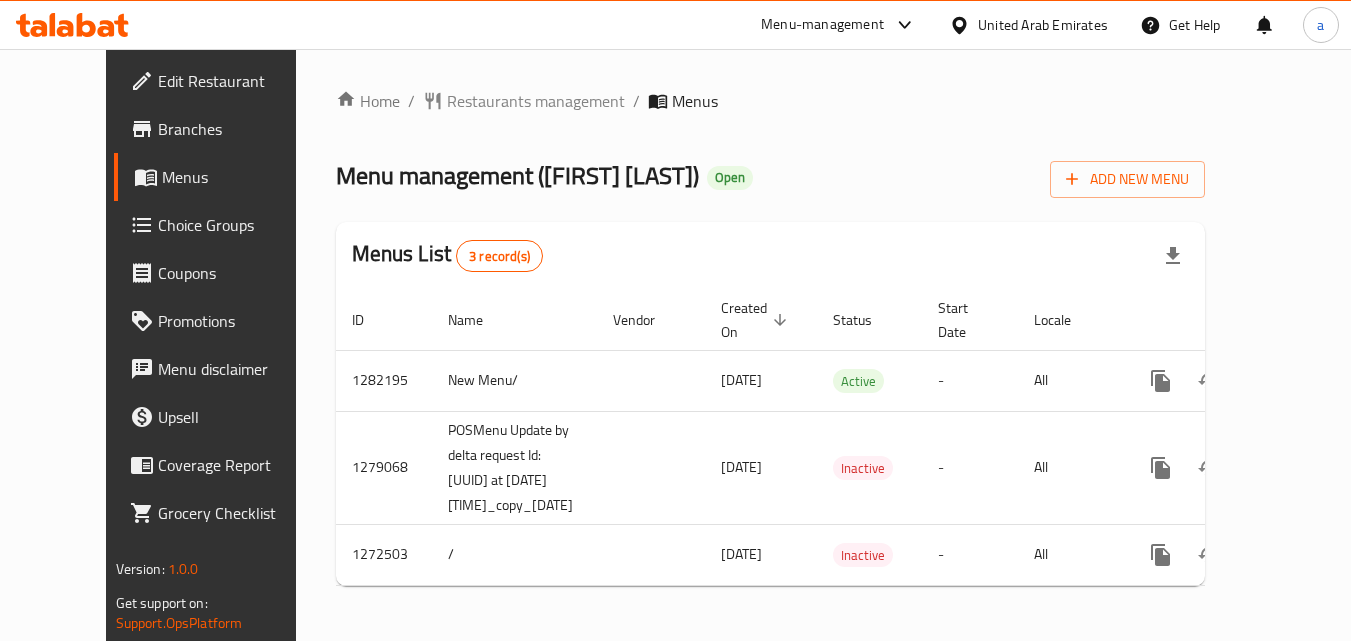 click on "Restaurants management" at bounding box center [536, 101] 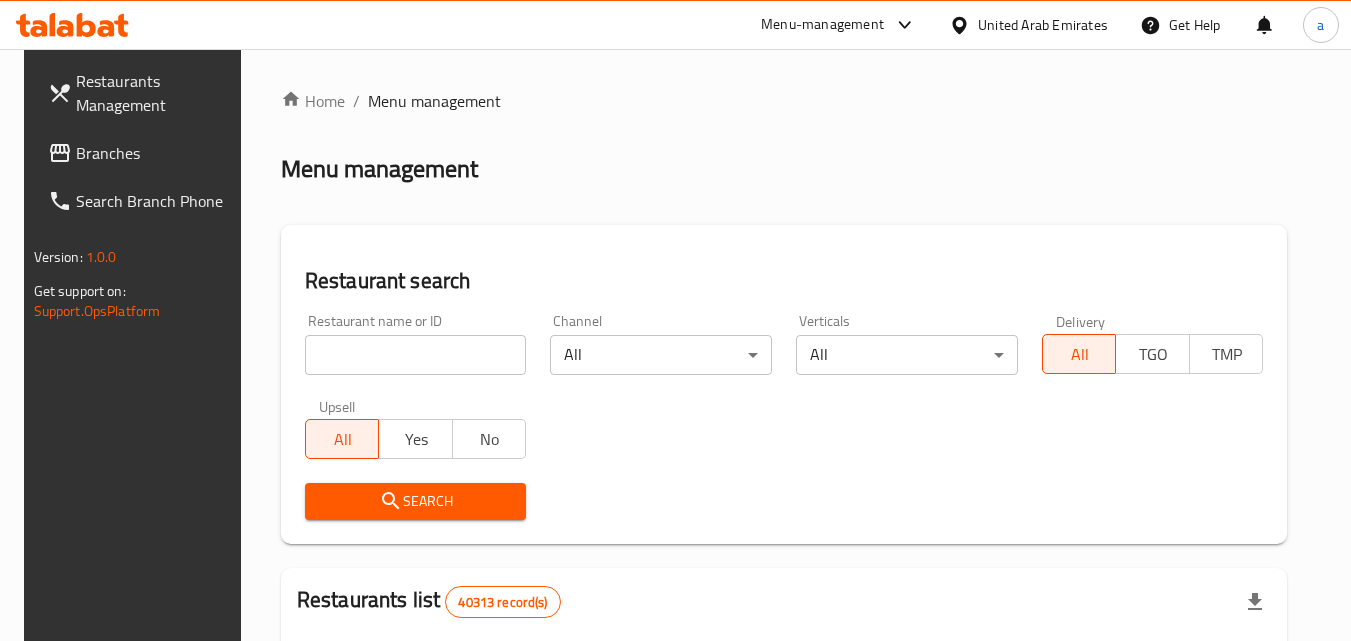 click at bounding box center [416, 355] 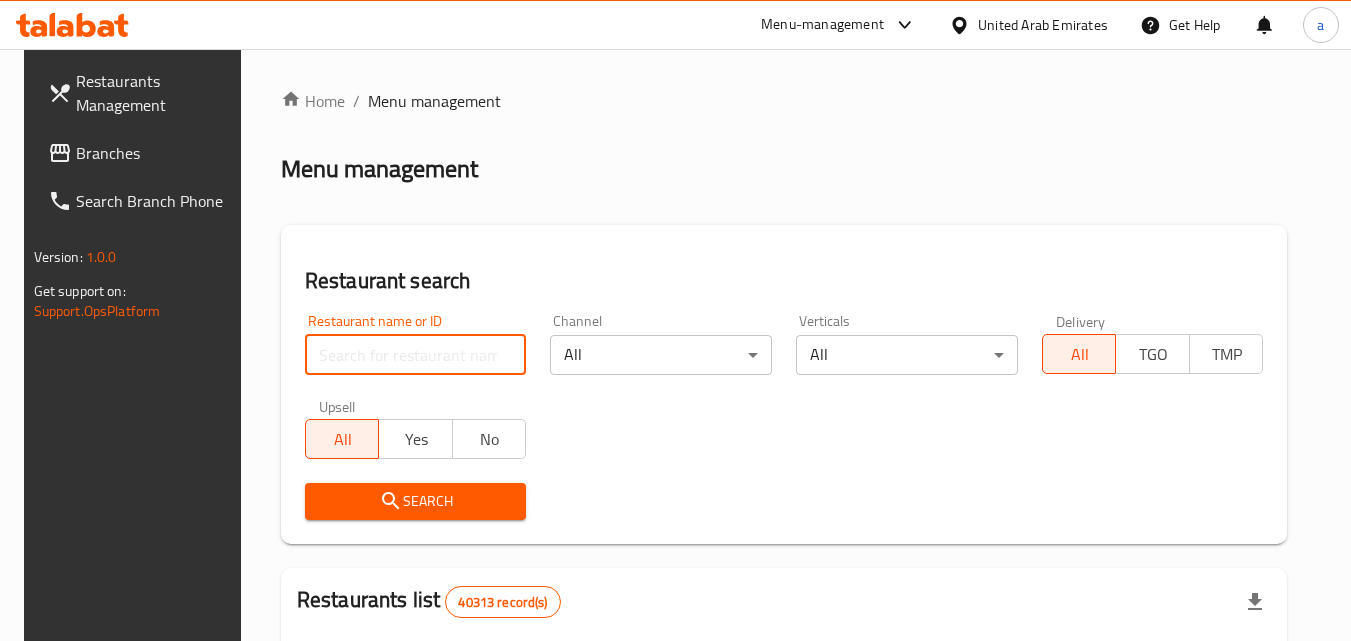 paste on "690310" 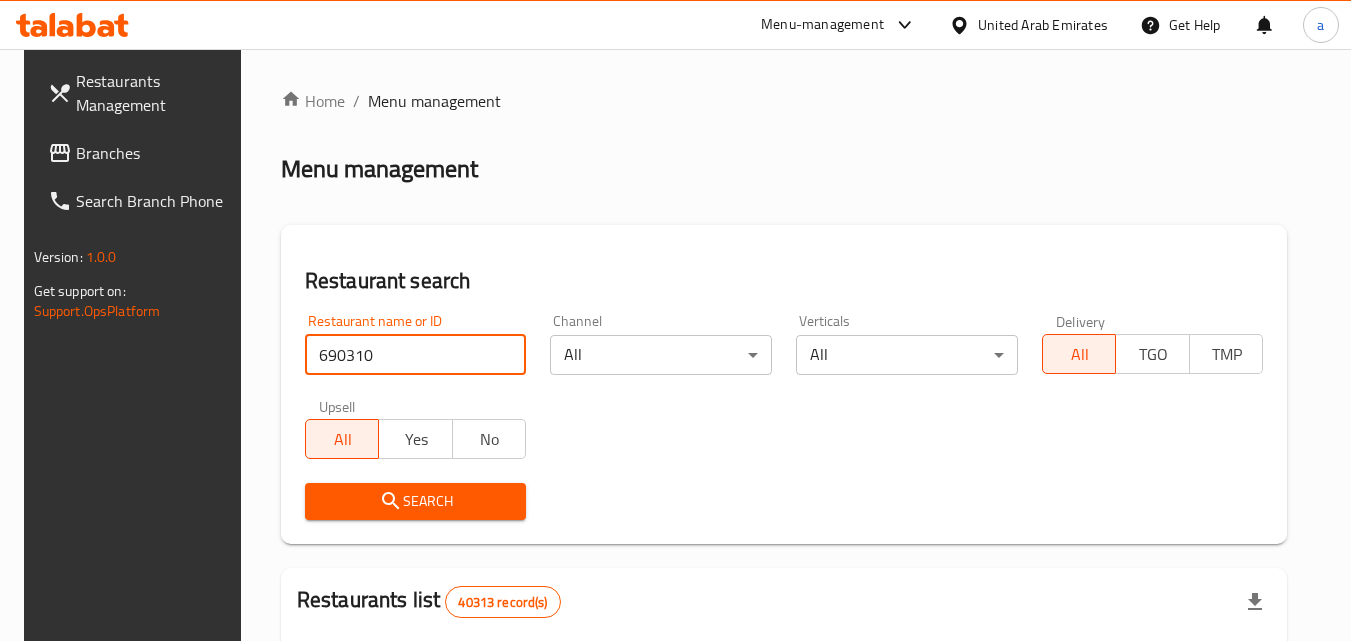 type on "690310" 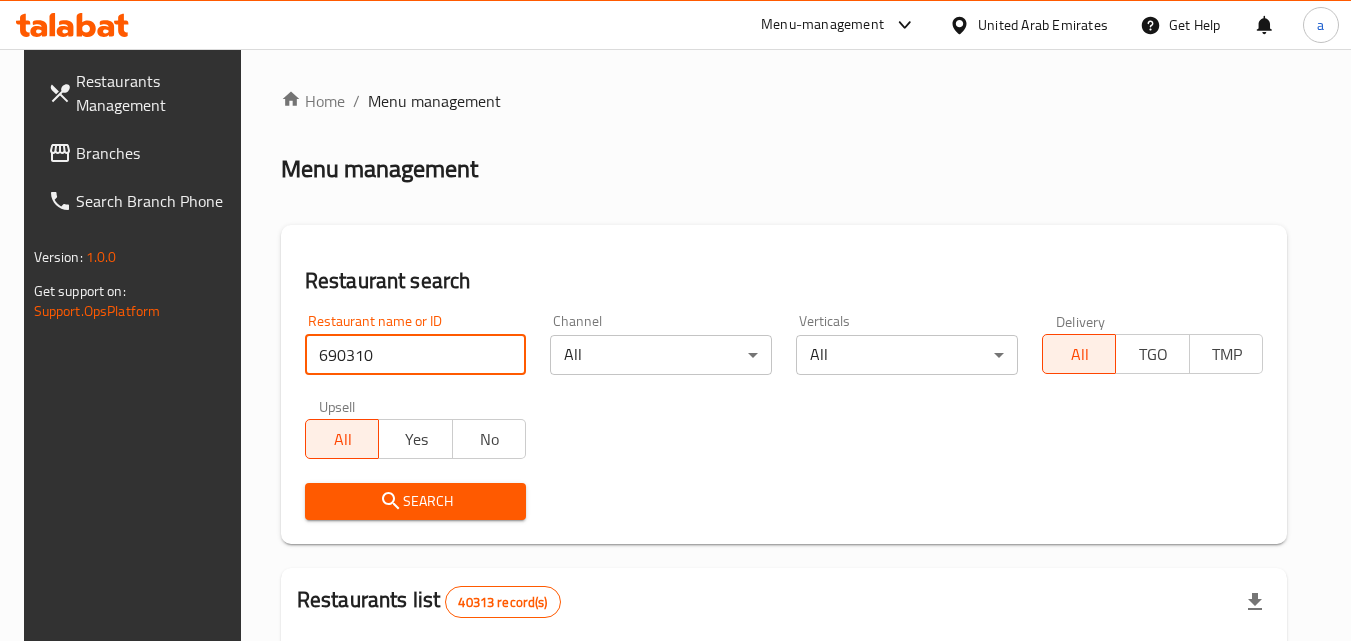 click on "Search" at bounding box center [416, 501] 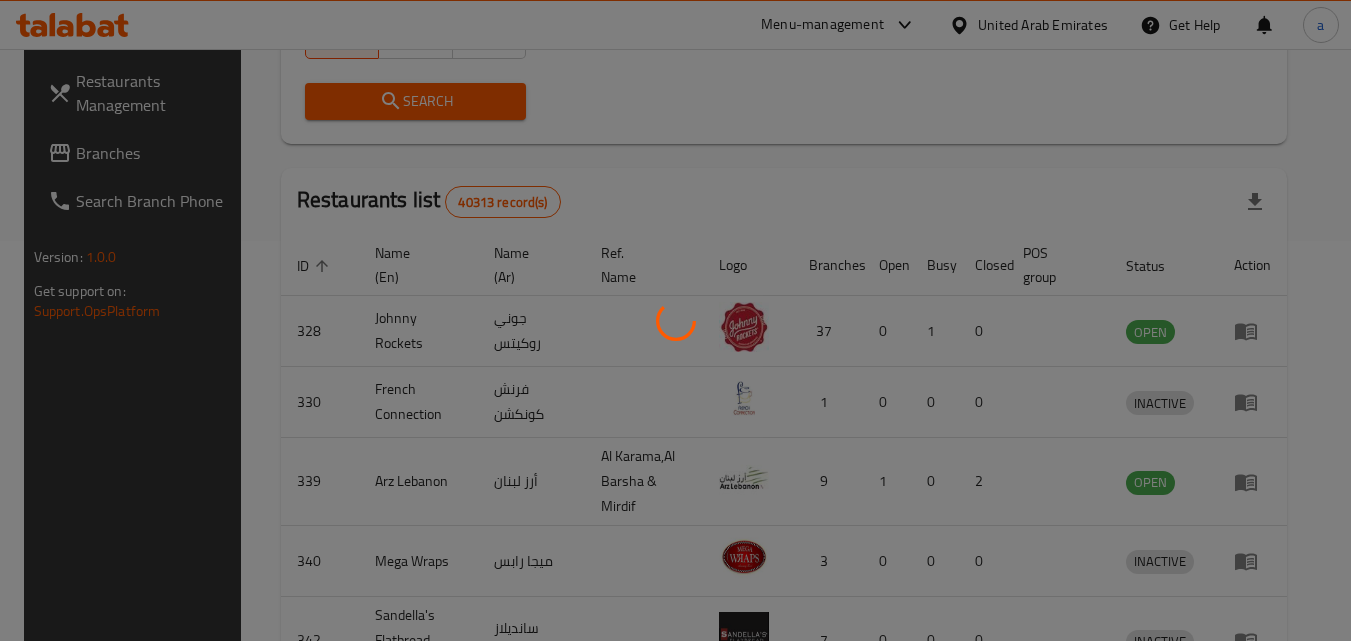 scroll, scrollTop: 251, scrollLeft: 0, axis: vertical 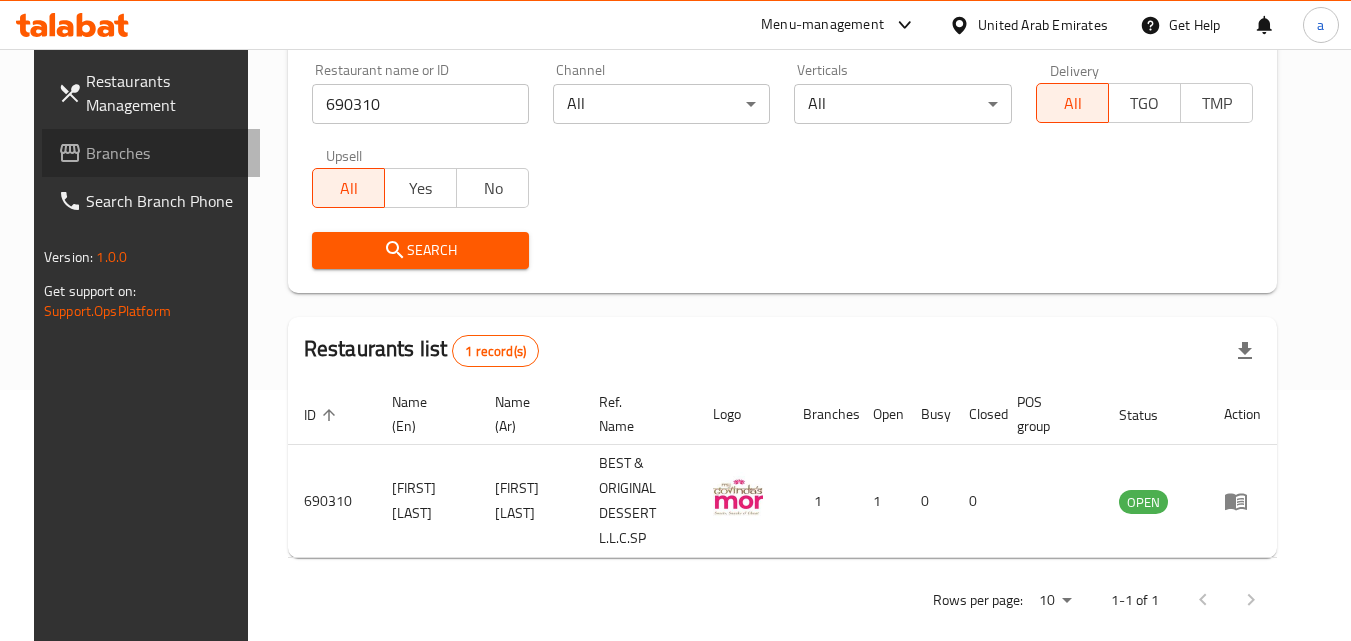 click on "Branches" at bounding box center [165, 153] 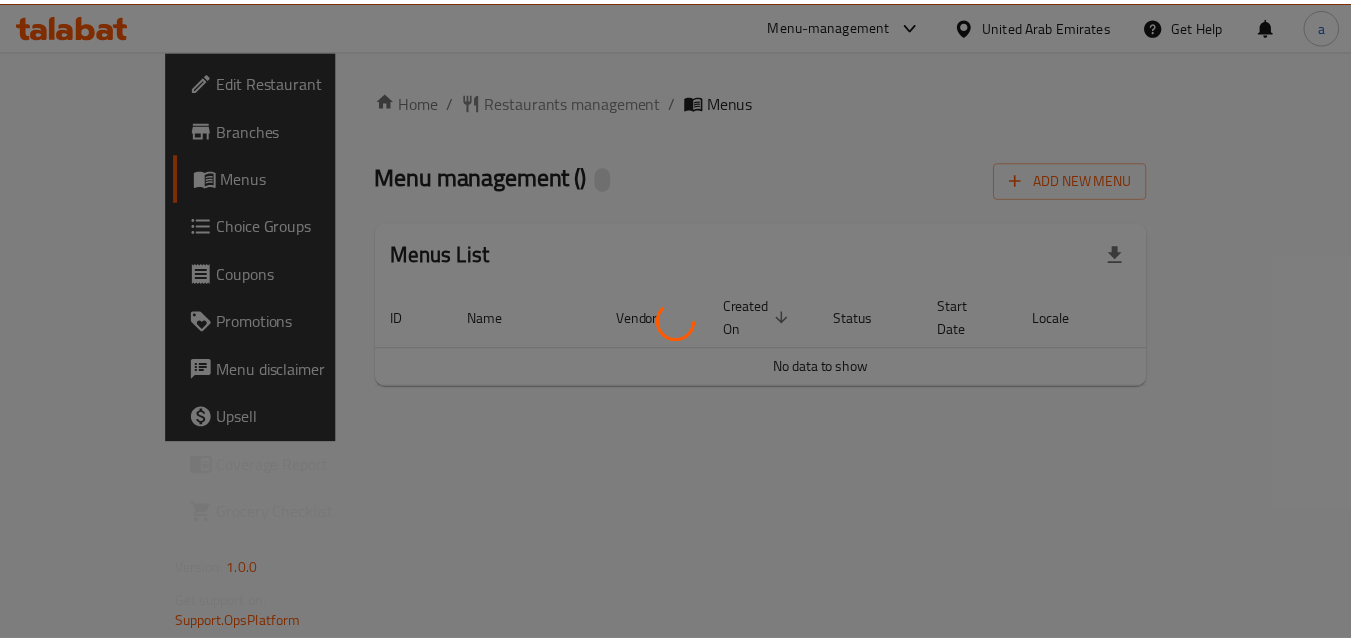 scroll, scrollTop: 0, scrollLeft: 0, axis: both 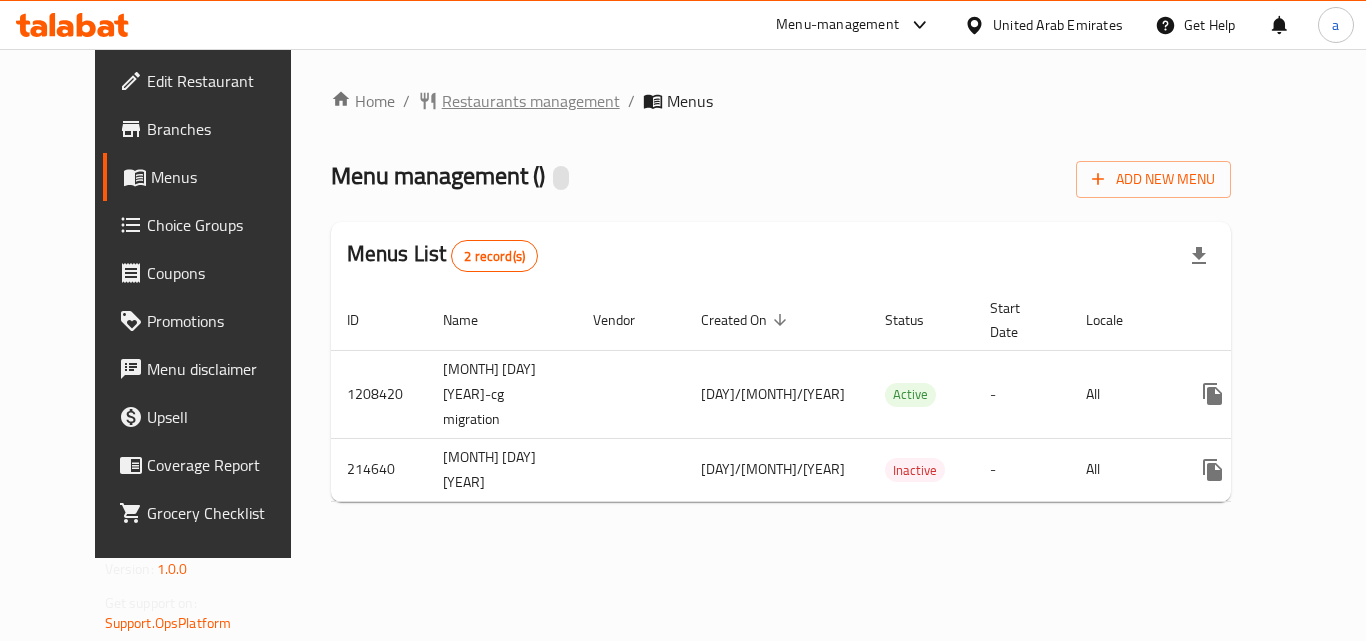 click on "Restaurants management" at bounding box center [531, 101] 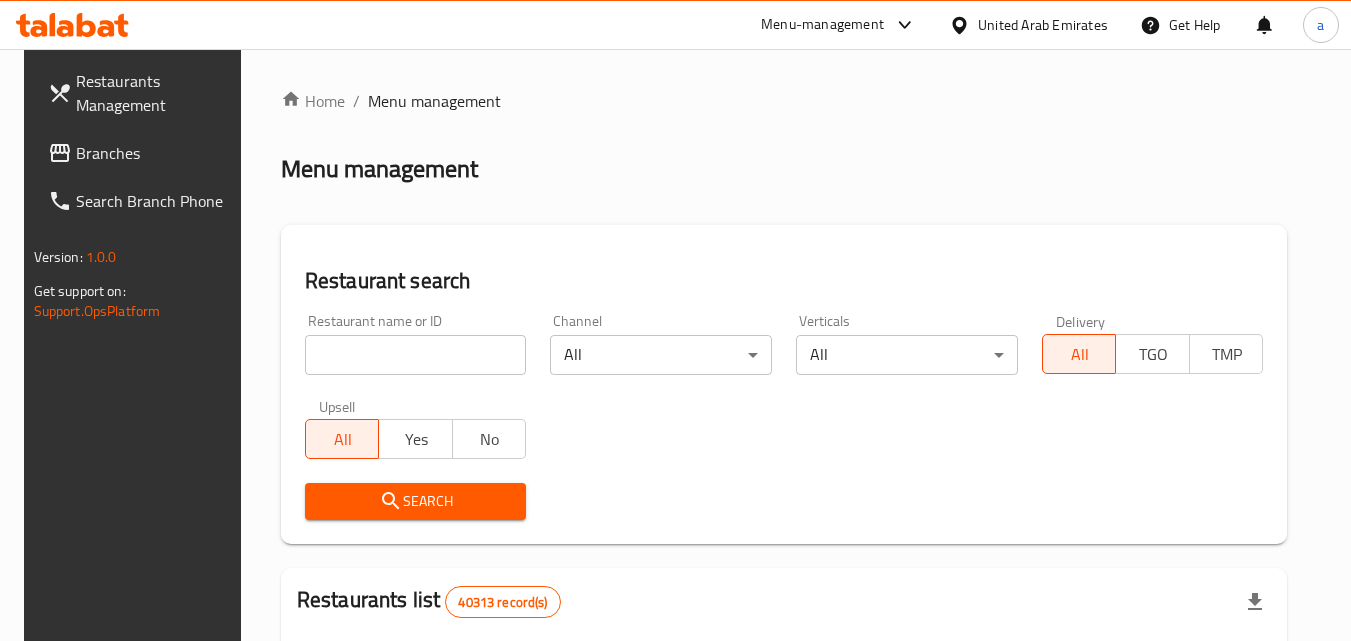 click at bounding box center (416, 355) 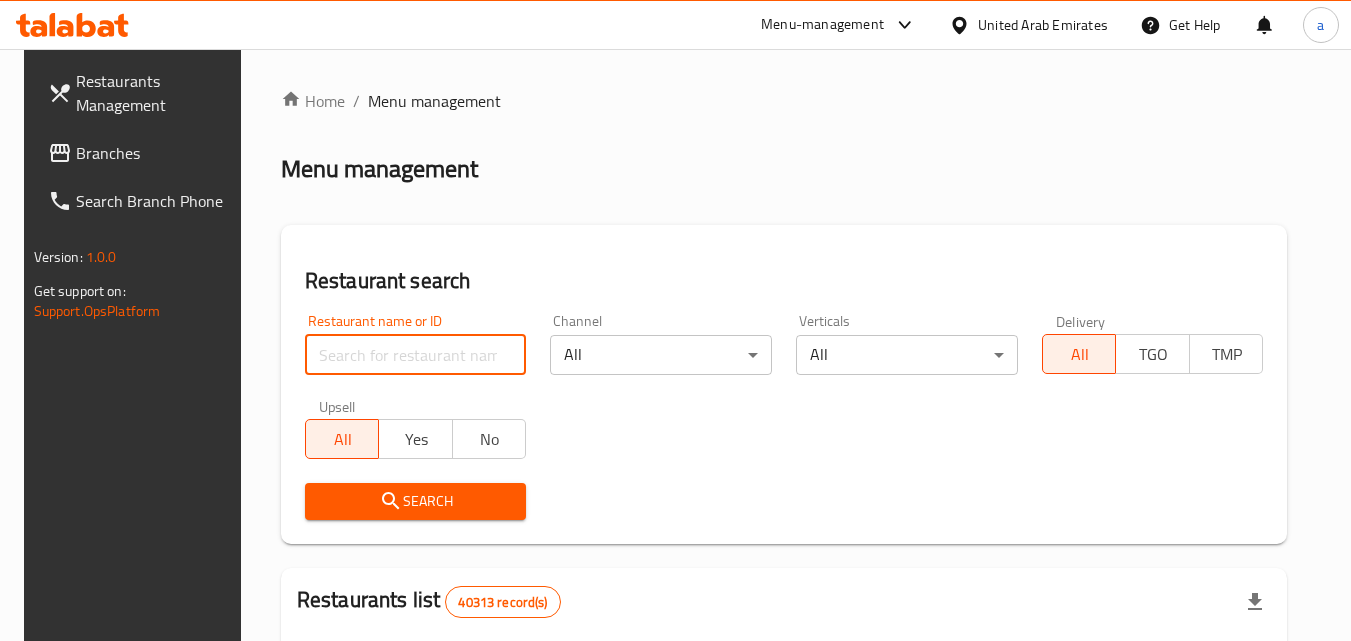 paste on "624363" 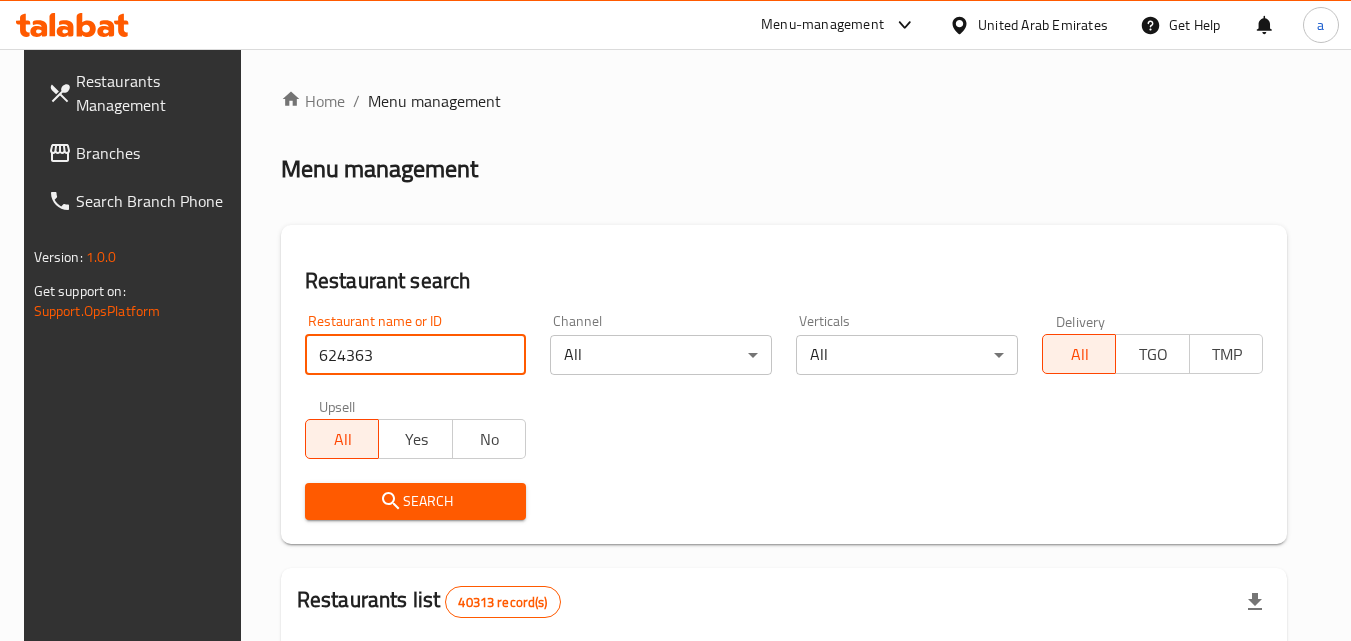 type on "624363" 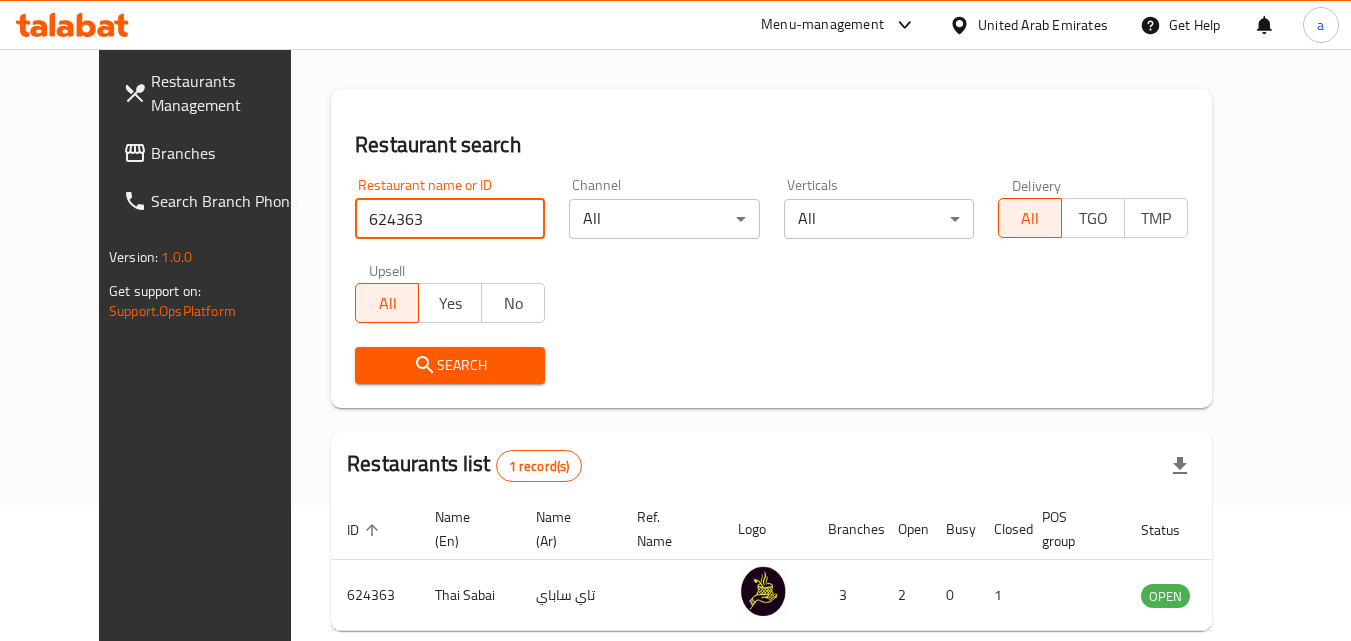 scroll, scrollTop: 234, scrollLeft: 0, axis: vertical 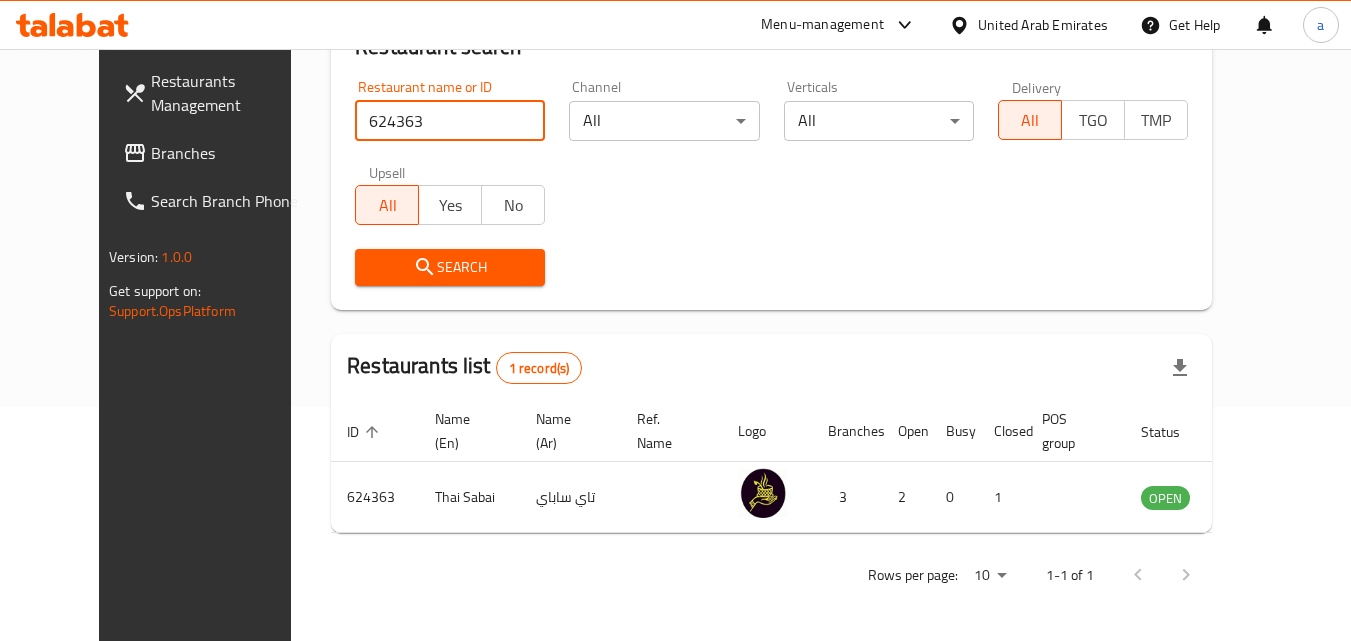 click on "Branches" at bounding box center [230, 153] 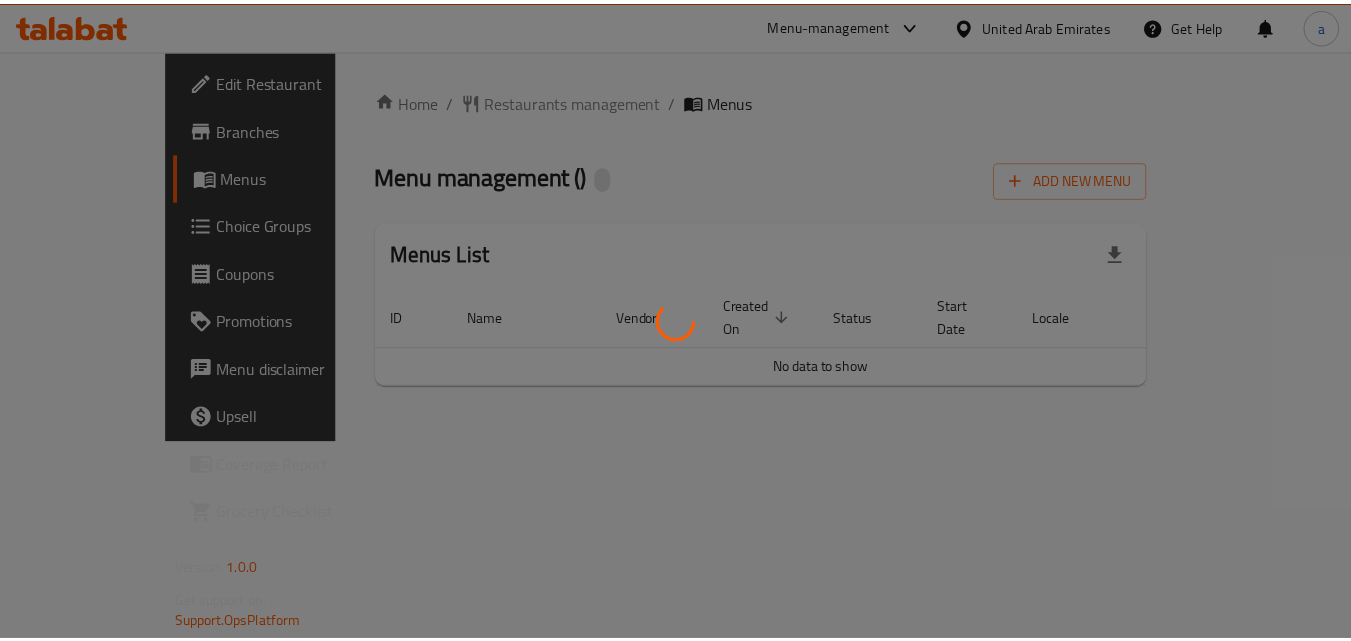 scroll, scrollTop: 0, scrollLeft: 0, axis: both 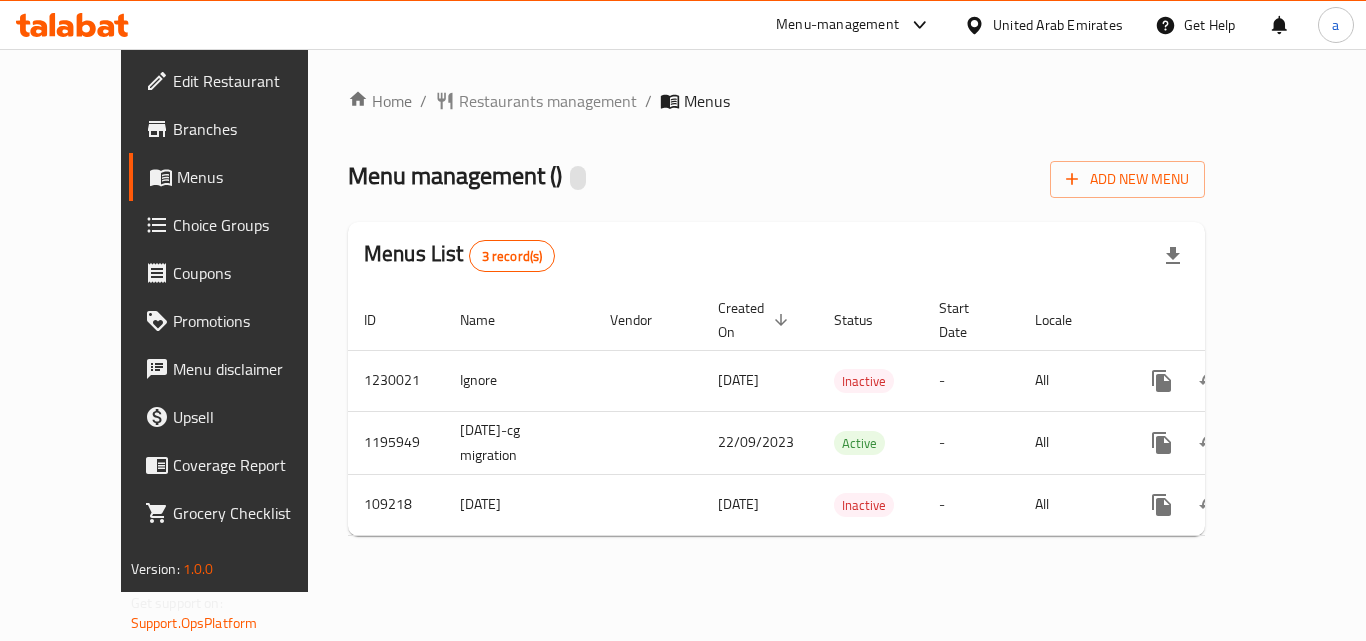 click on "Restaurants management" at bounding box center (548, 101) 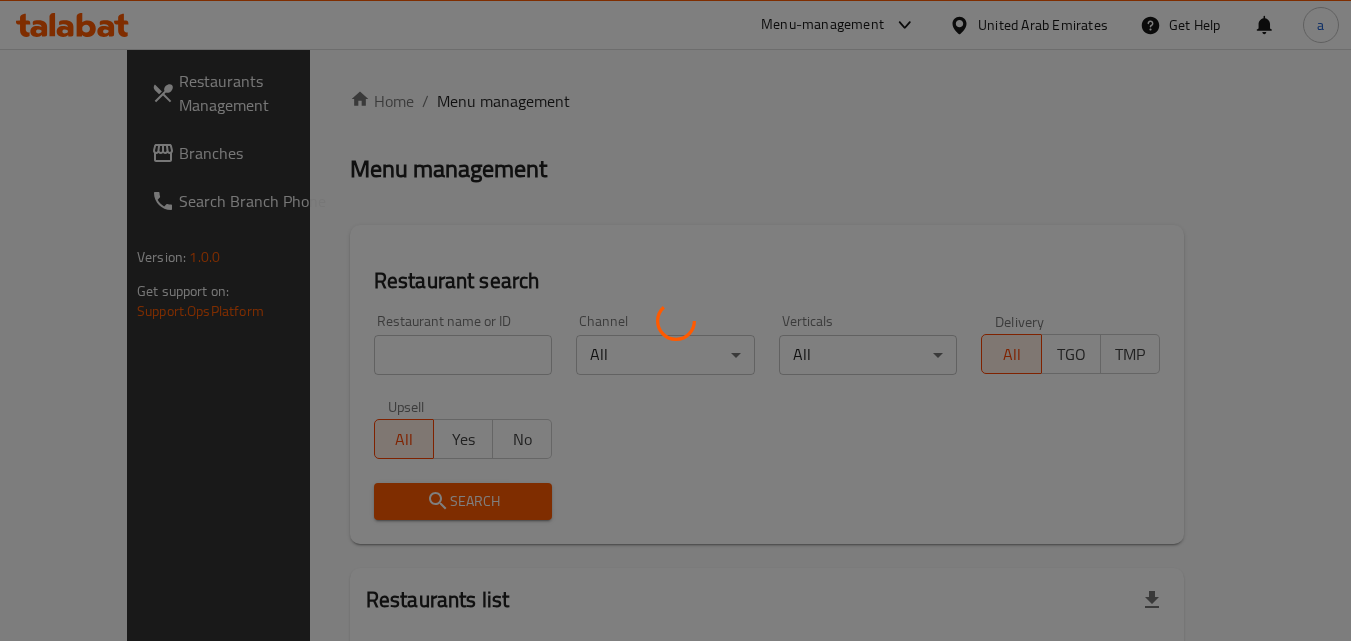 click at bounding box center (675, 320) 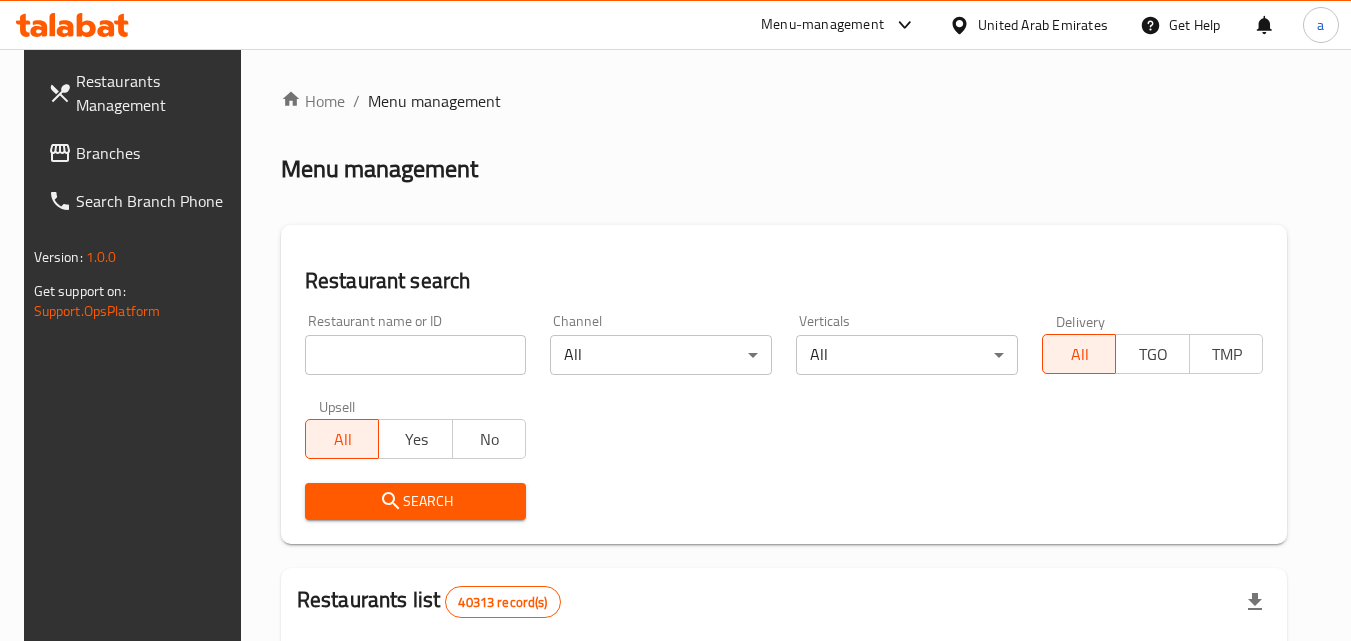 click at bounding box center (416, 355) 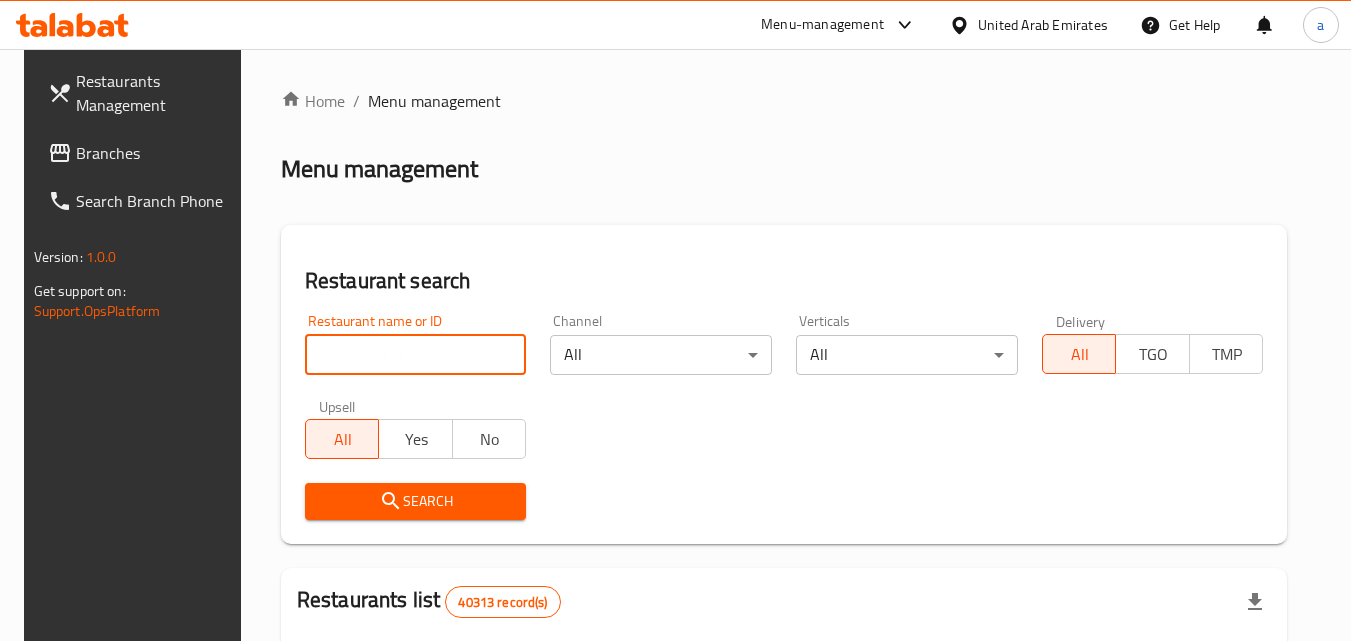 paste on "603921" 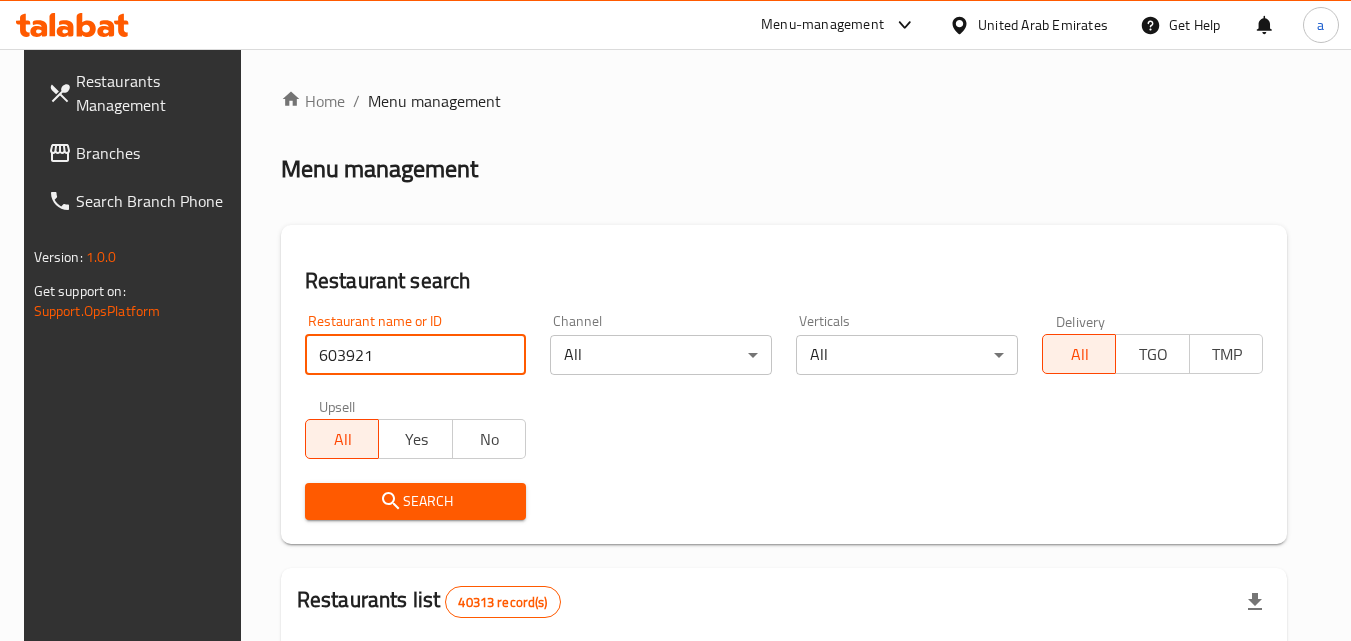 type on "603921" 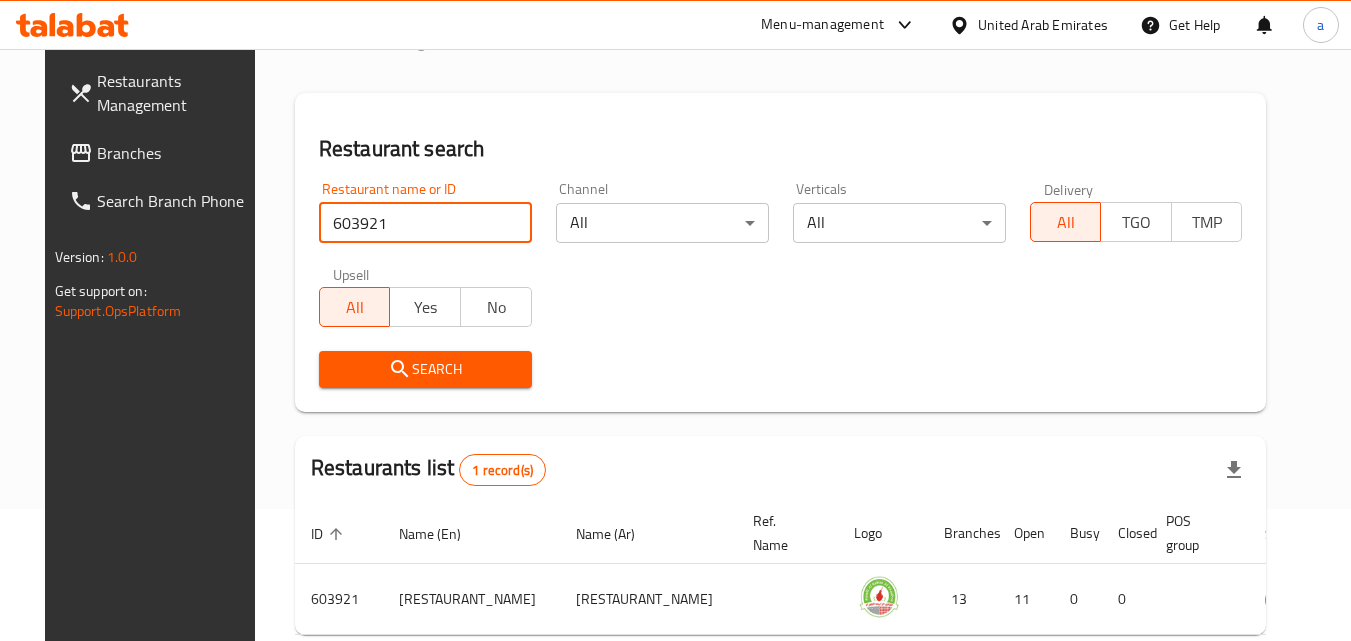 scroll, scrollTop: 234, scrollLeft: 0, axis: vertical 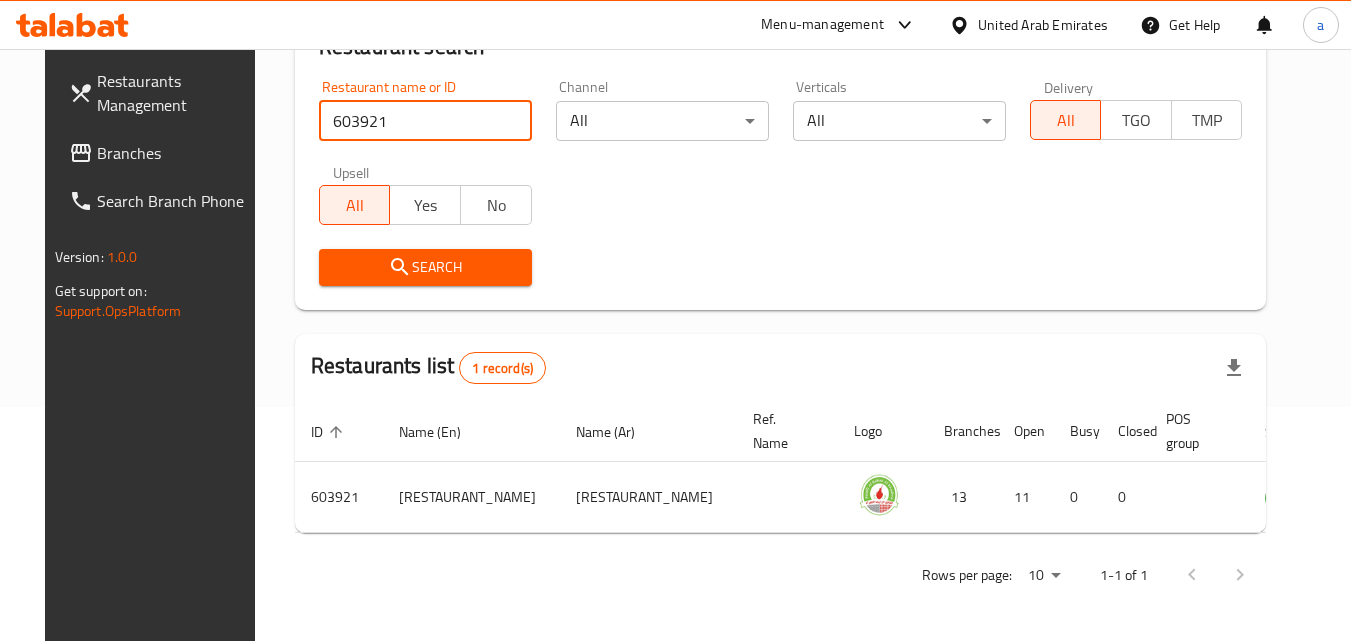 click on "Restaurant name or ID 603921 Restaurant name or ID Channel All ​ Verticals All ​ Delivery All TGO TMP Upsell All Yes No   Search" at bounding box center [781, 183] 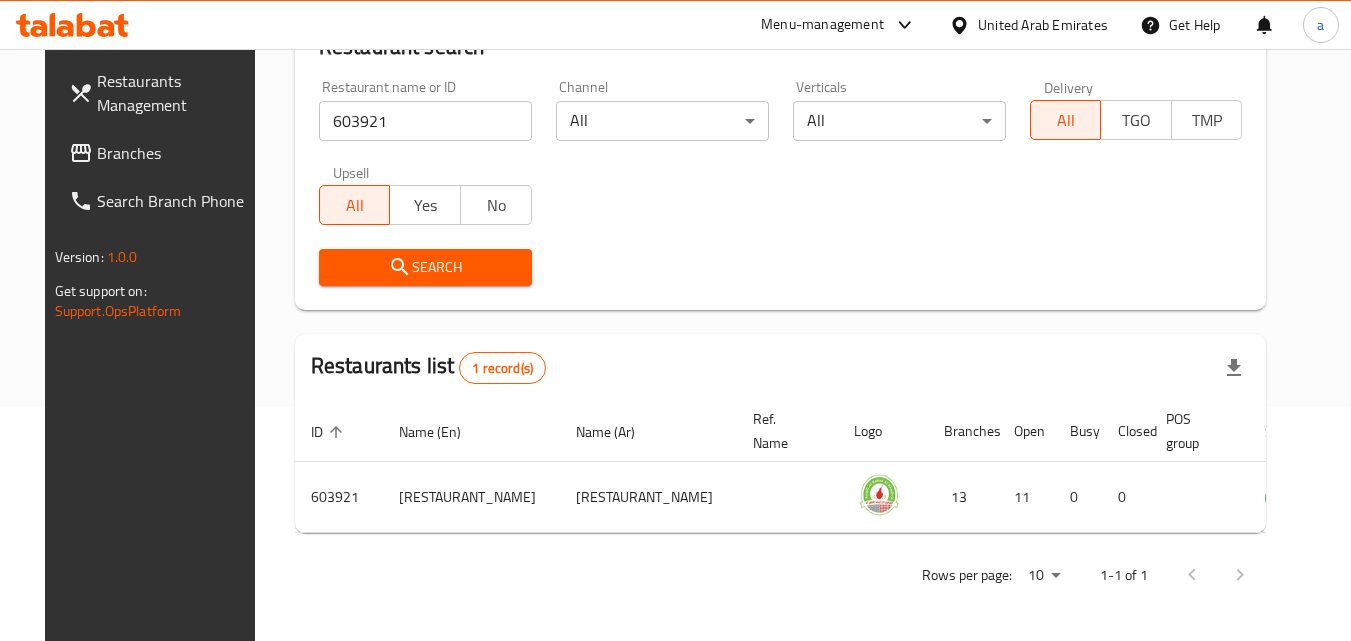 click on "United Arab Emirates" at bounding box center [1043, 25] 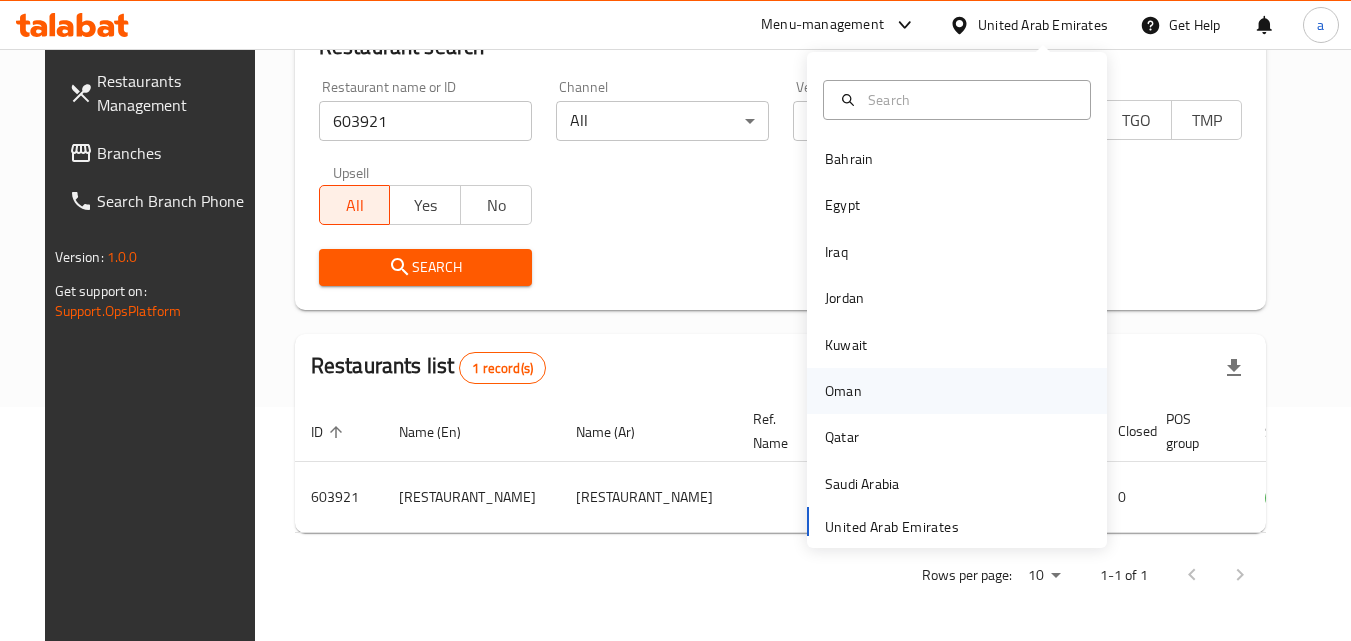 click on "Oman" at bounding box center [843, 391] 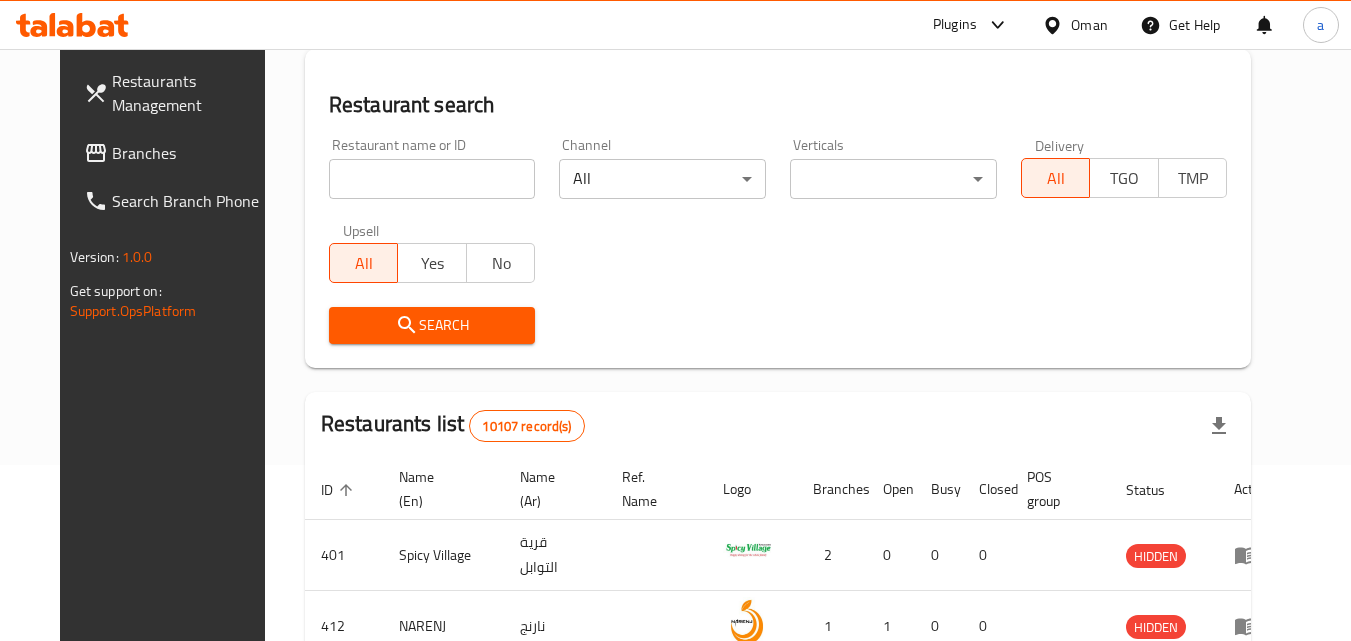 scroll, scrollTop: 234, scrollLeft: 0, axis: vertical 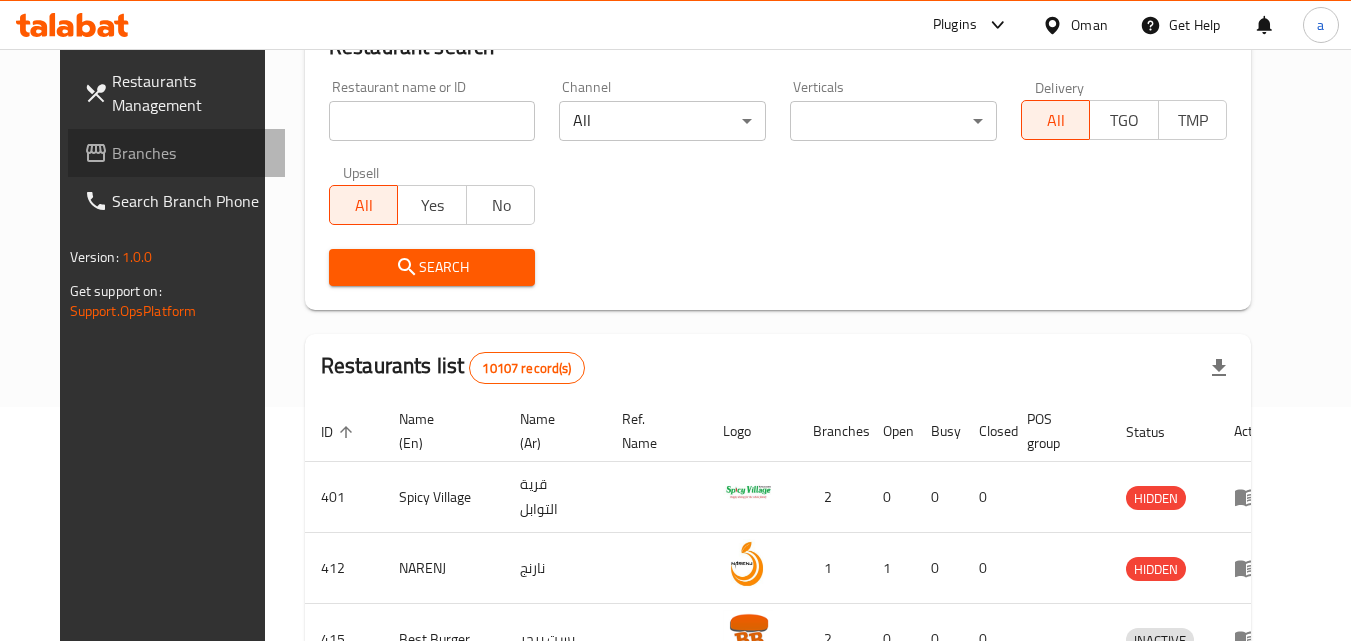 click on "Branches" at bounding box center (191, 153) 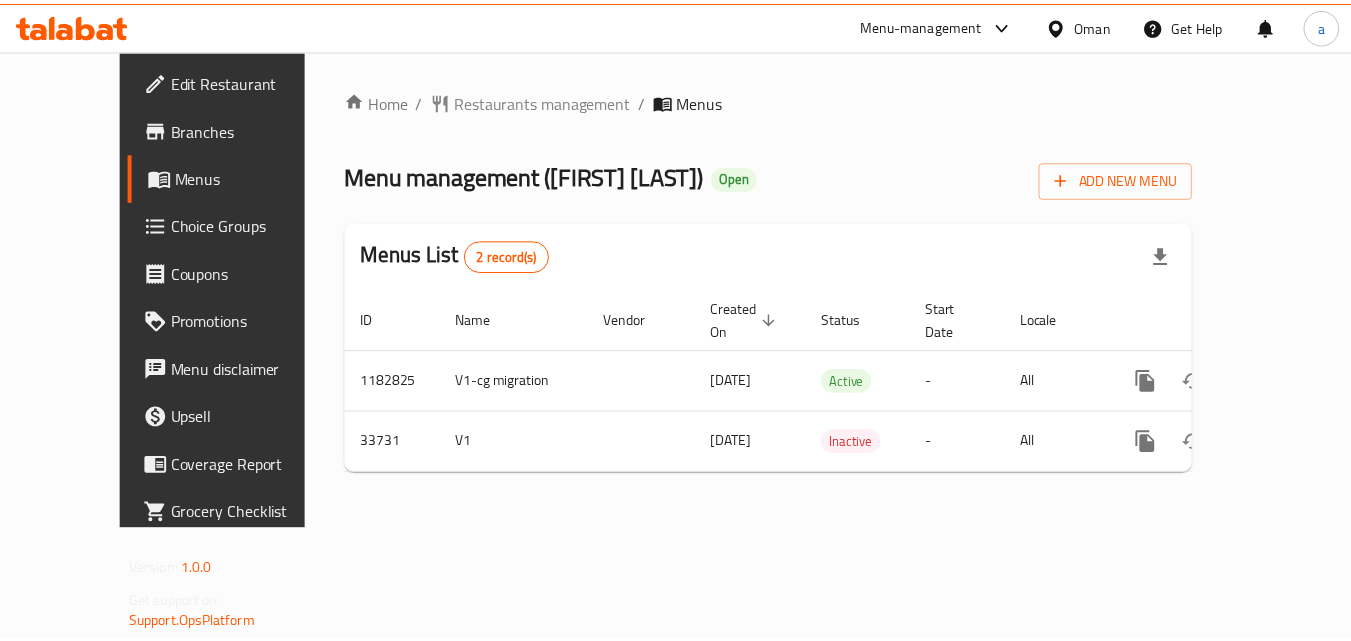 scroll, scrollTop: 0, scrollLeft: 0, axis: both 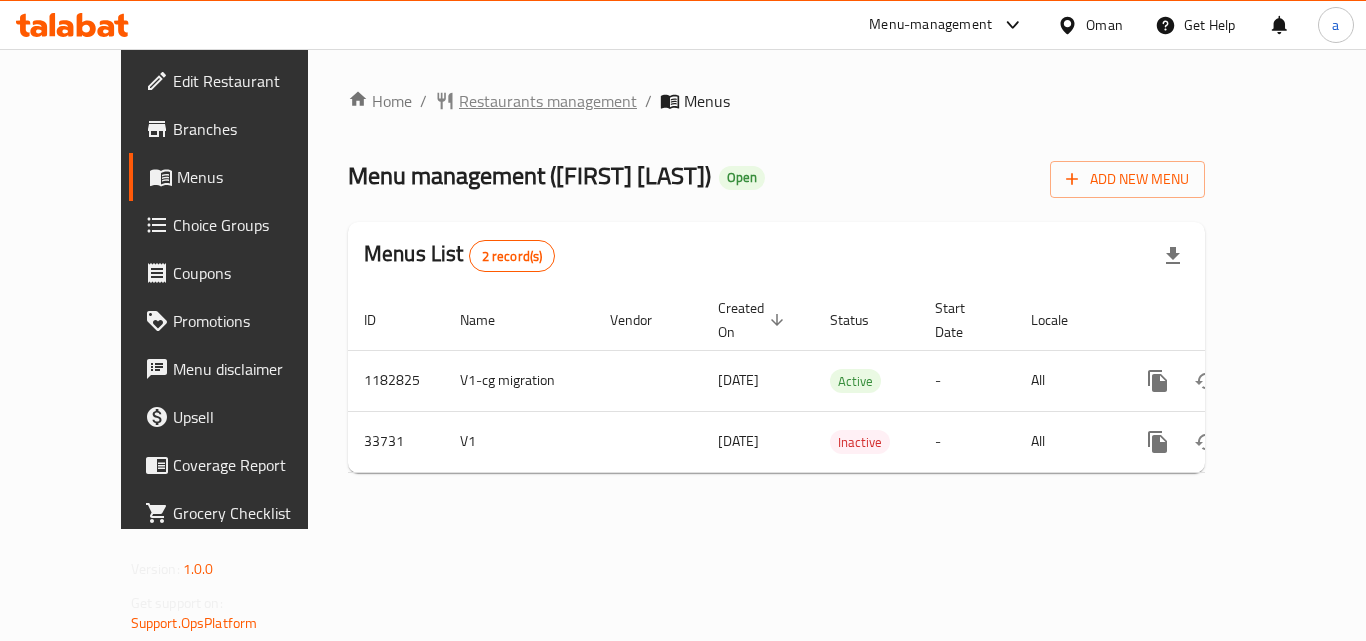 click on "Restaurants management" at bounding box center [548, 101] 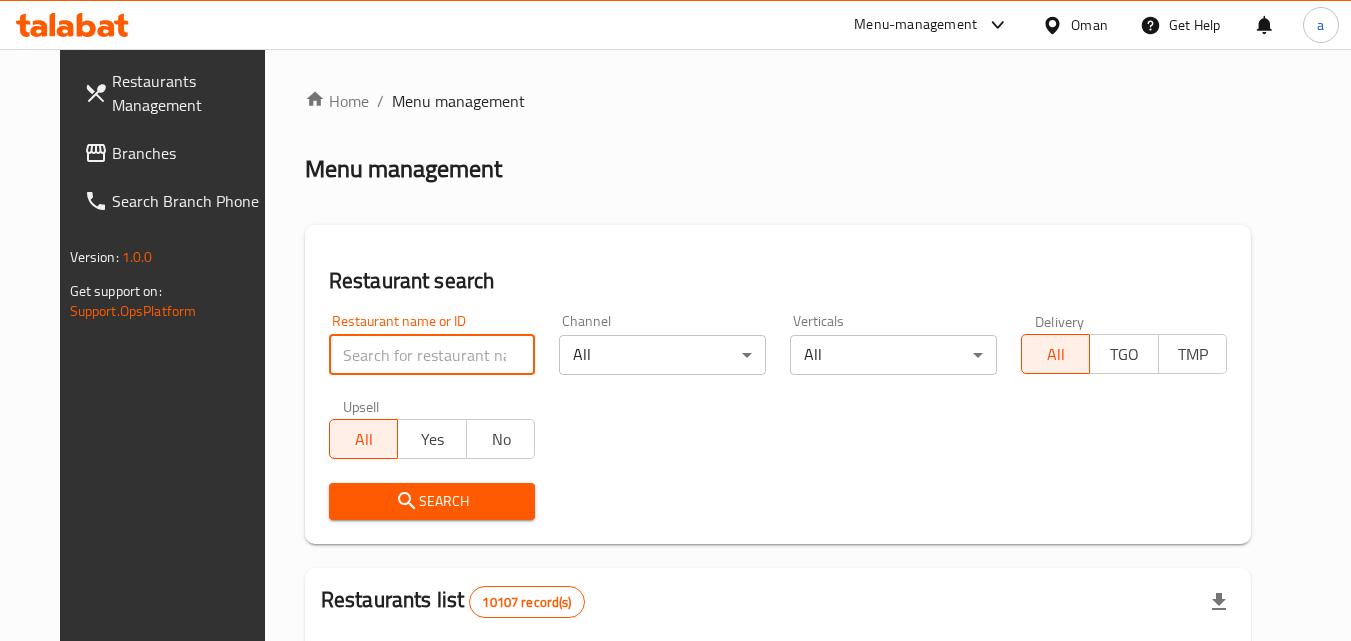 click at bounding box center [432, 355] 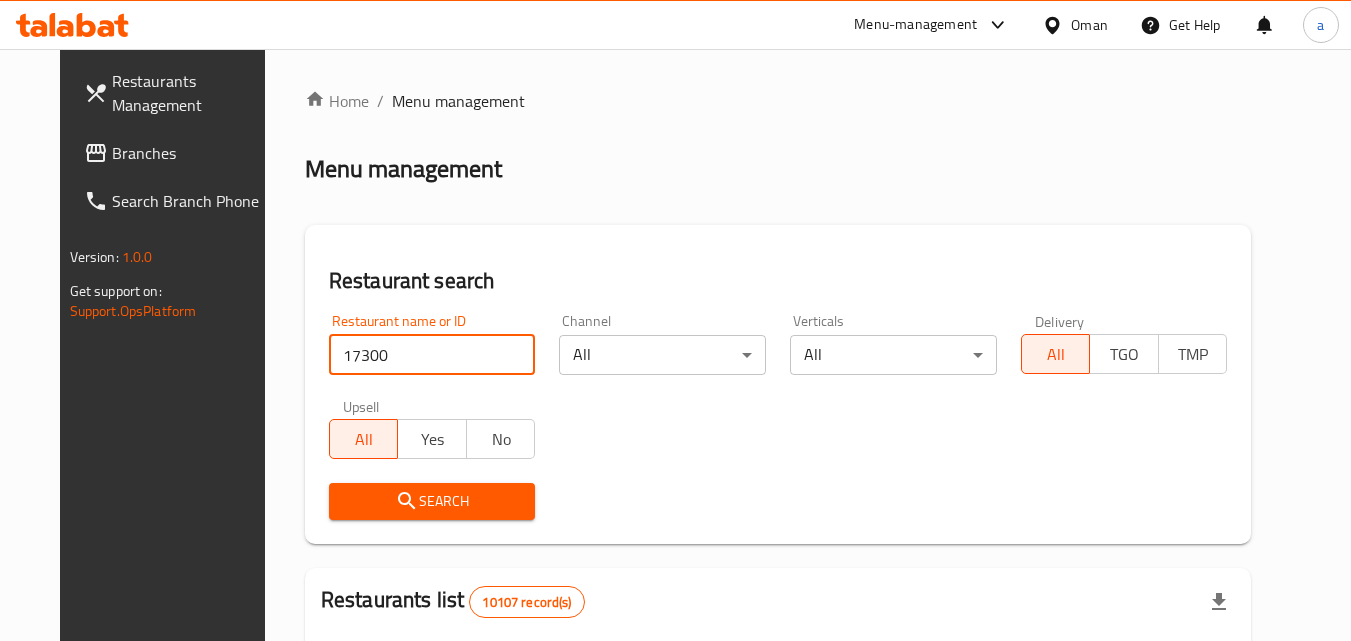 type on "17300" 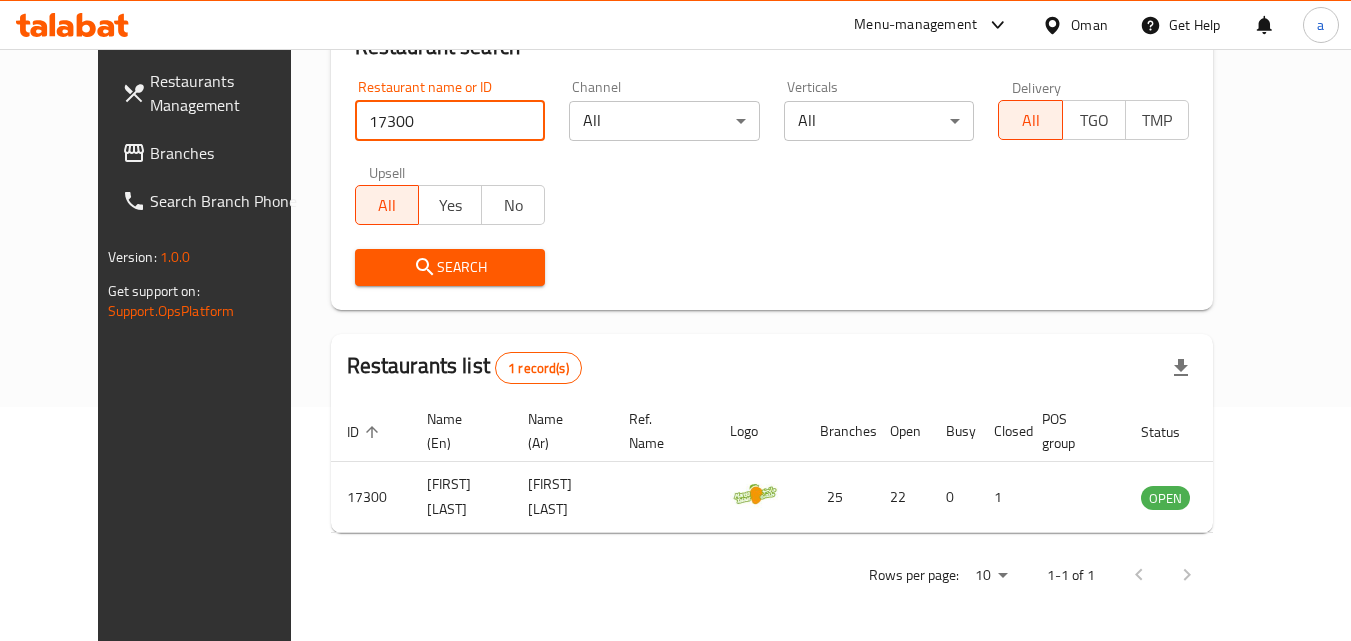 scroll, scrollTop: 234, scrollLeft: 0, axis: vertical 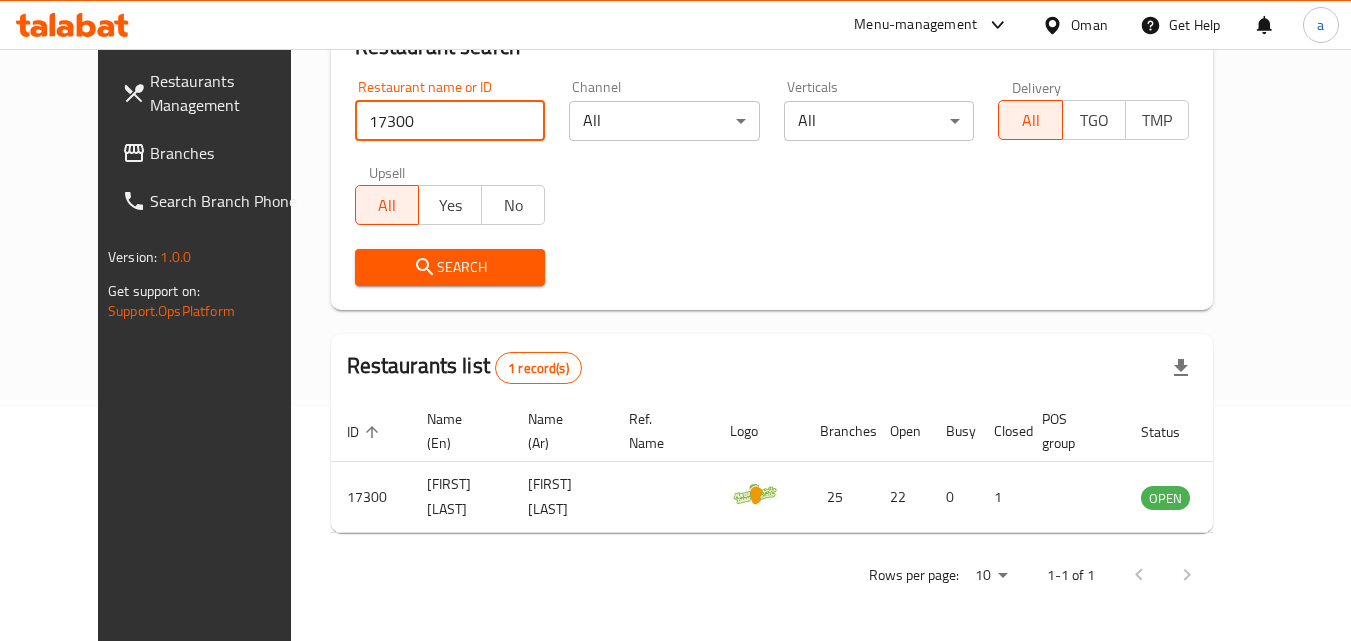 click at bounding box center [1056, 25] 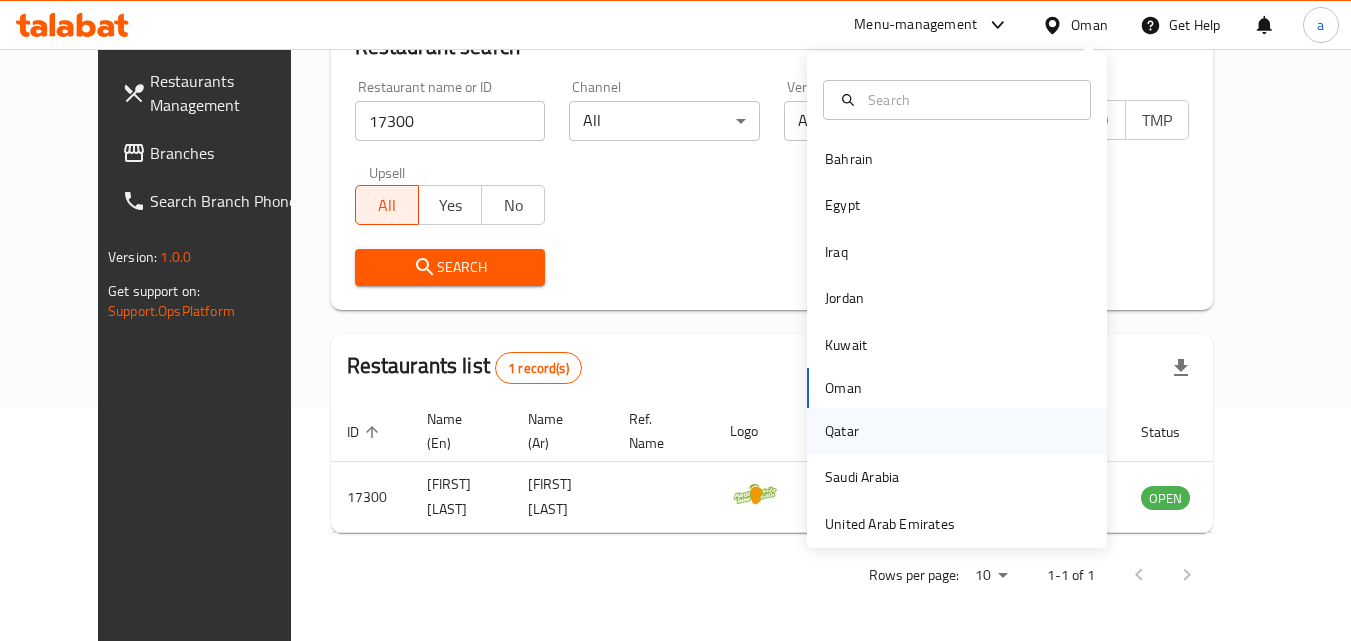 click on "Qatar" at bounding box center (842, 431) 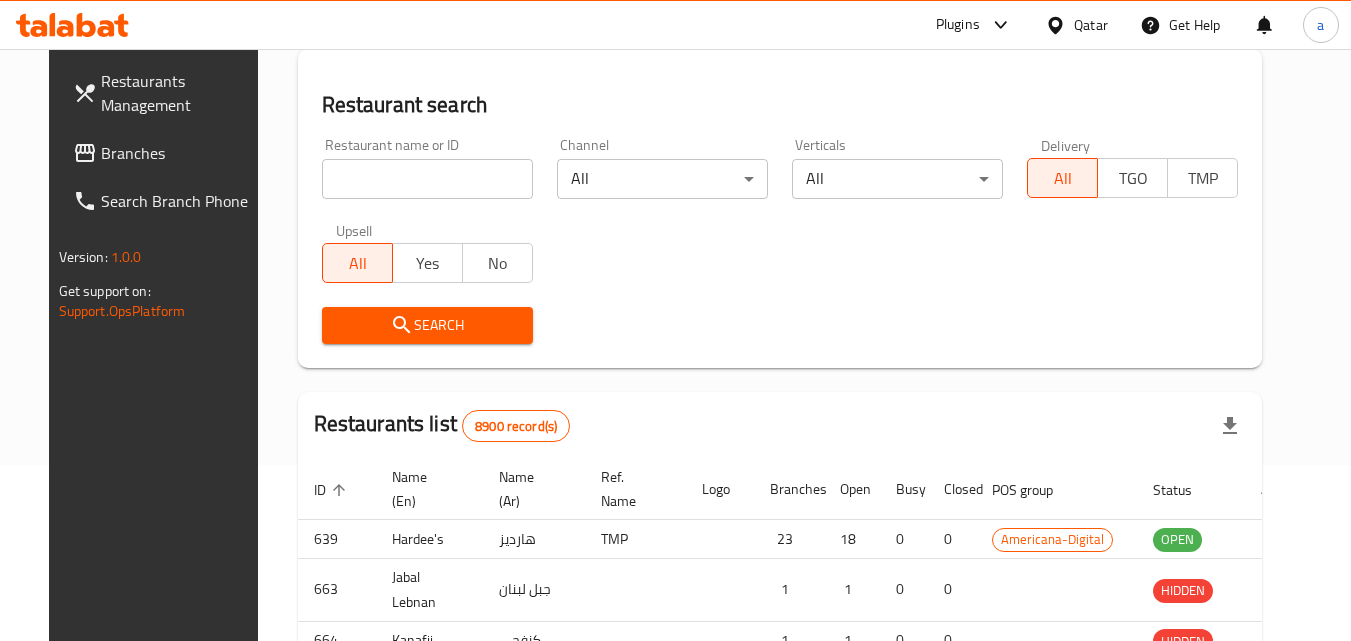 scroll, scrollTop: 234, scrollLeft: 0, axis: vertical 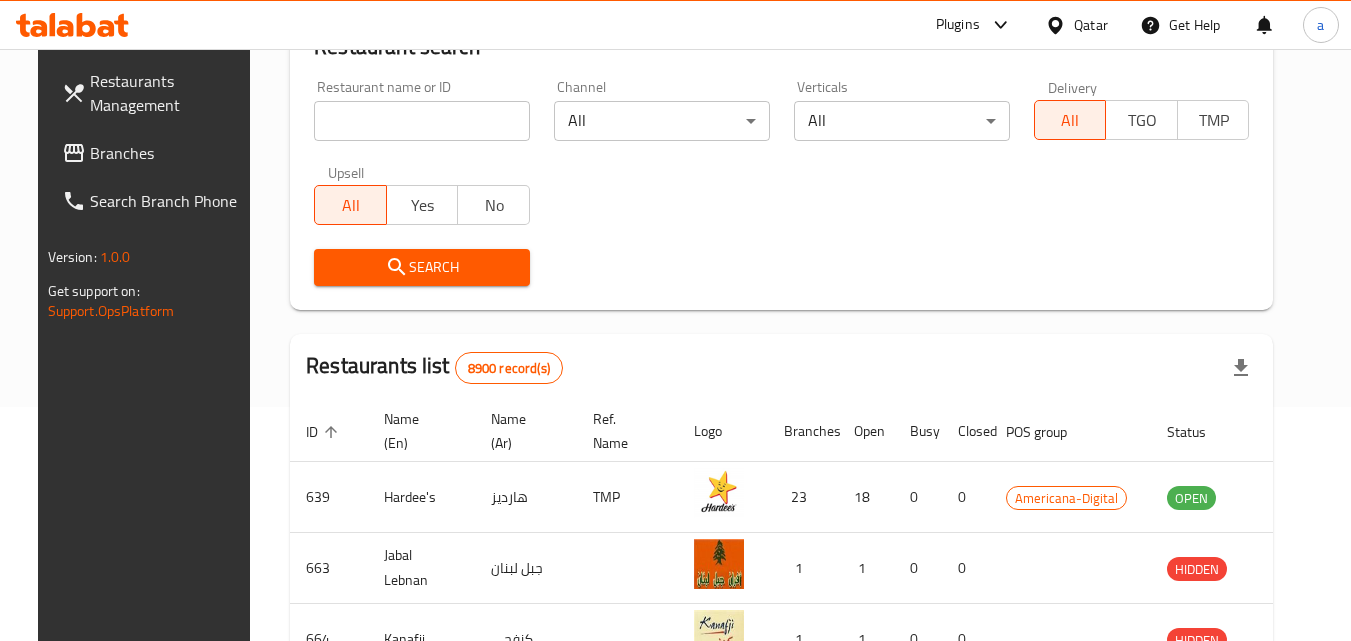 click on "Branches" at bounding box center [155, 153] 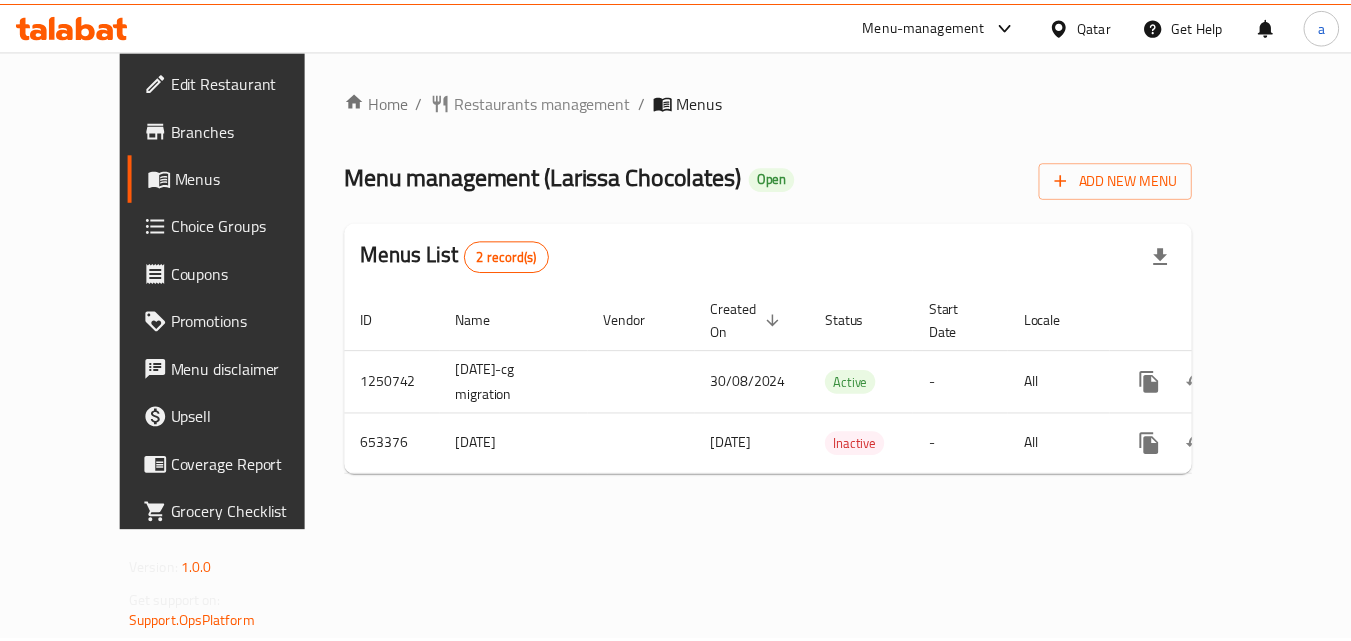 scroll, scrollTop: 0, scrollLeft: 0, axis: both 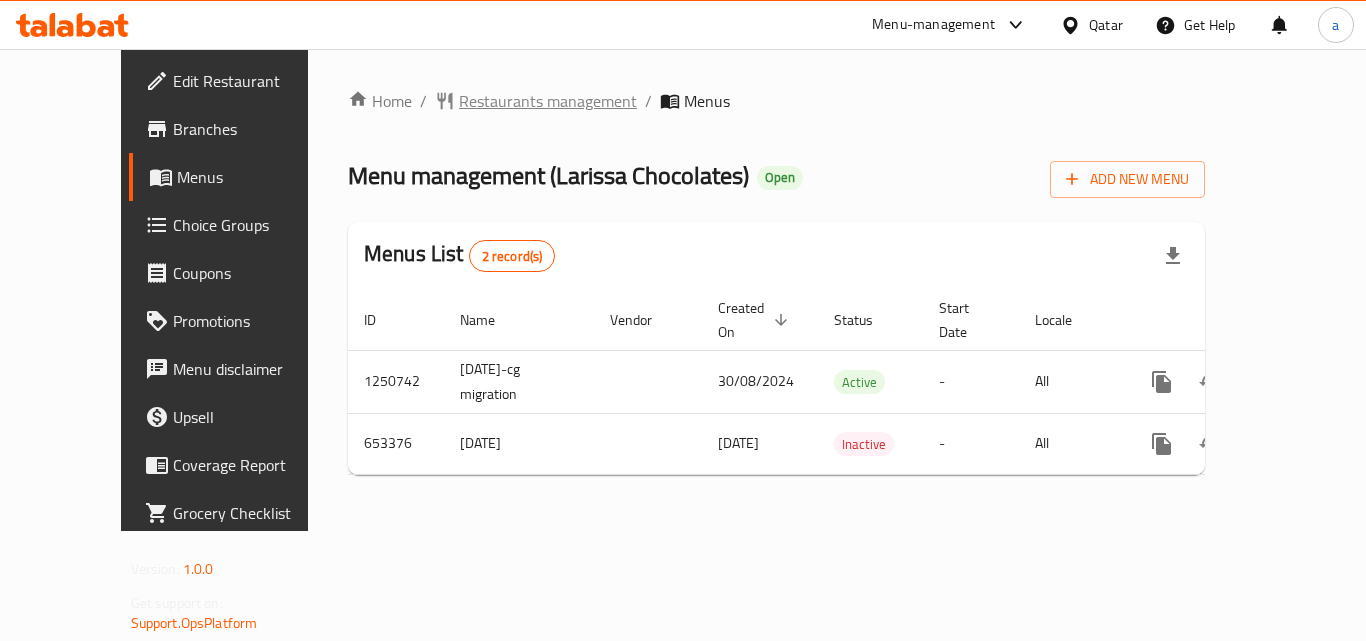 click on "Restaurants management" at bounding box center (548, 101) 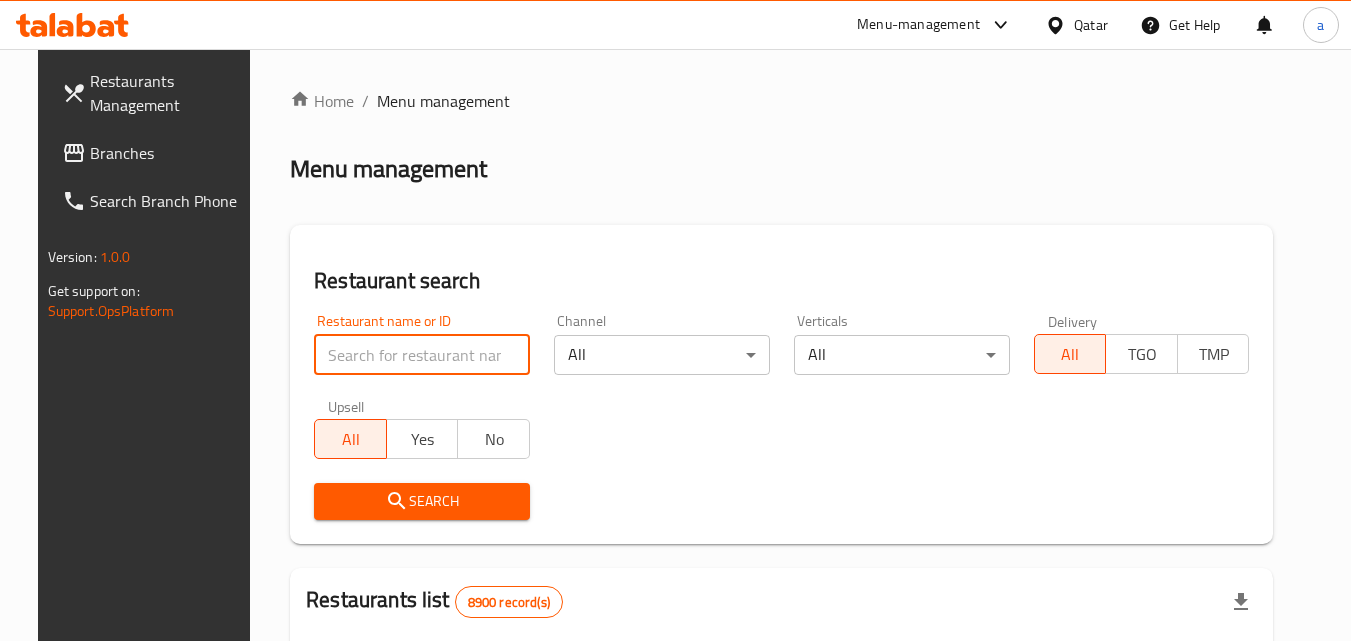 click at bounding box center [422, 355] 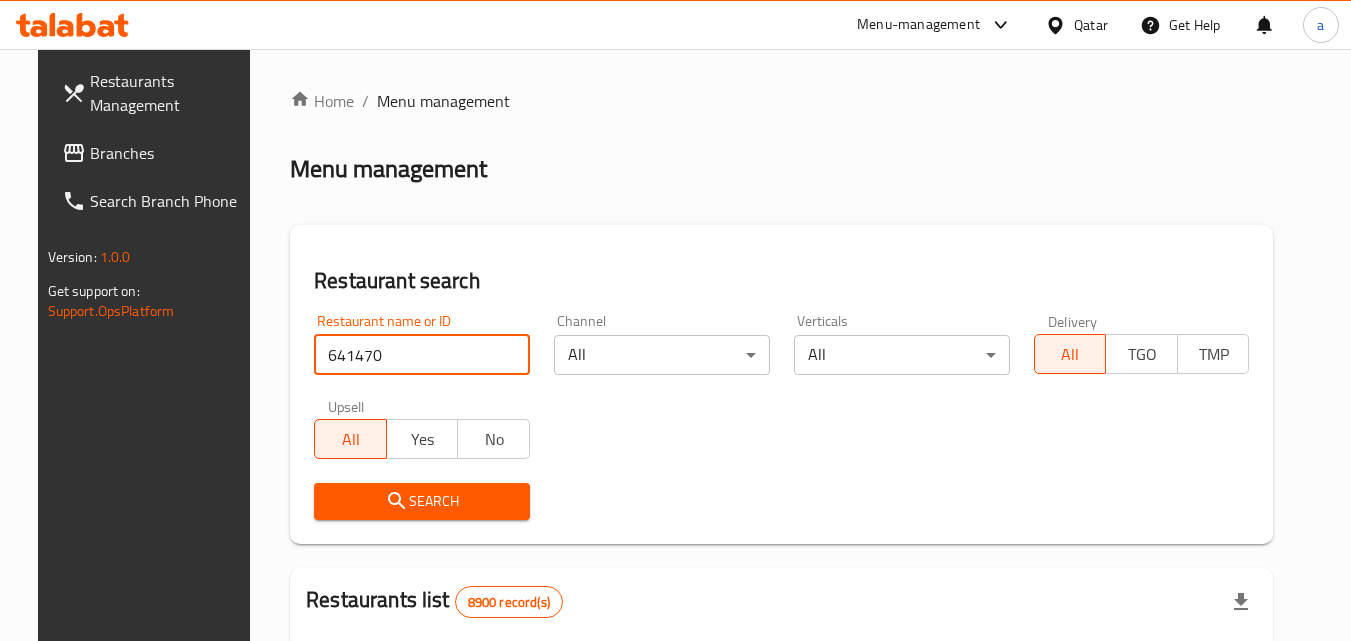 type on "641470" 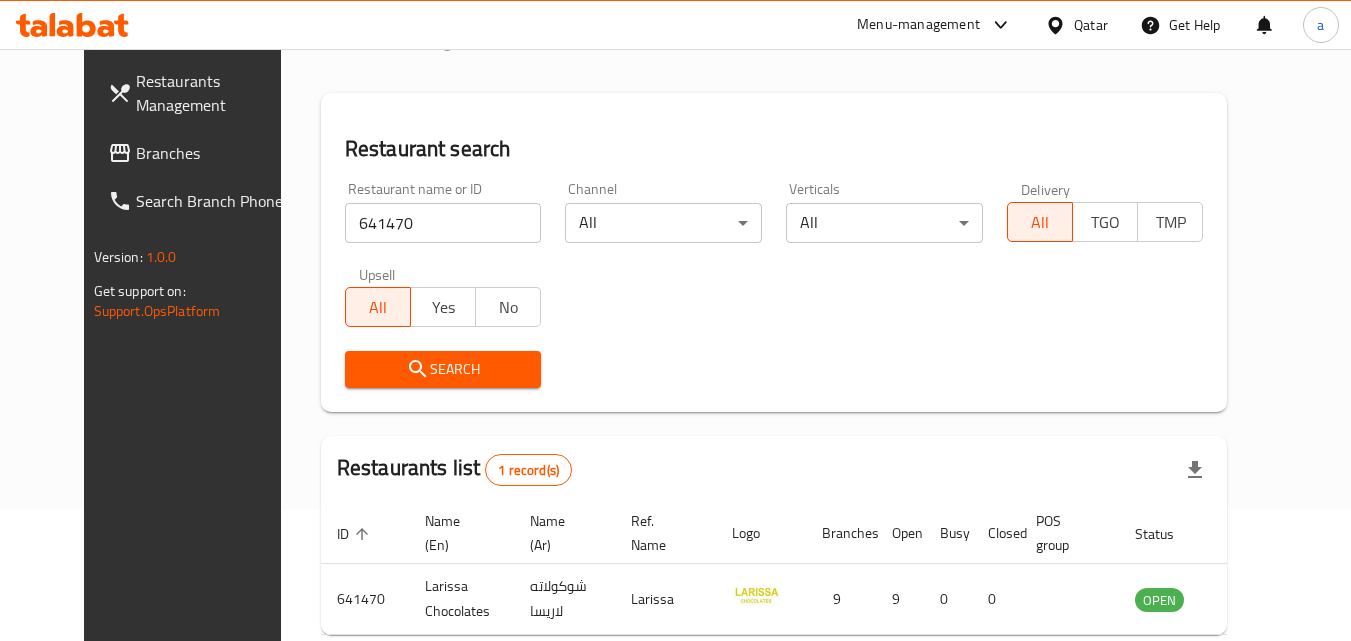 scroll, scrollTop: 234, scrollLeft: 0, axis: vertical 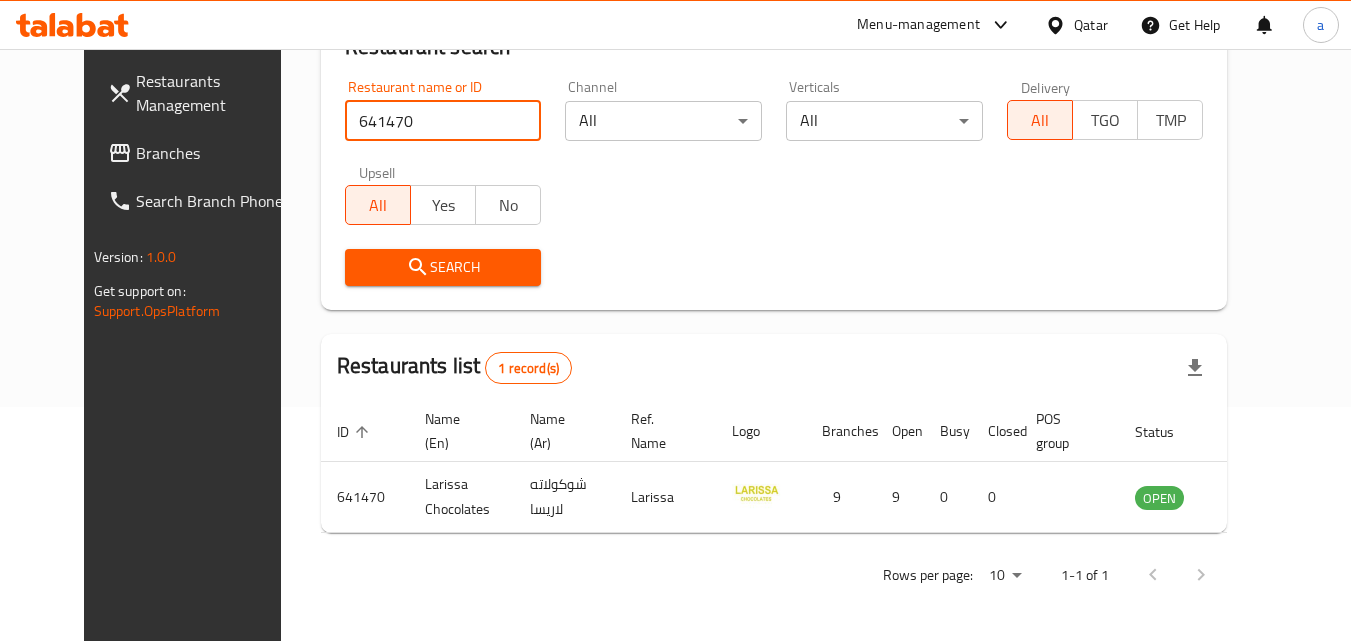 click 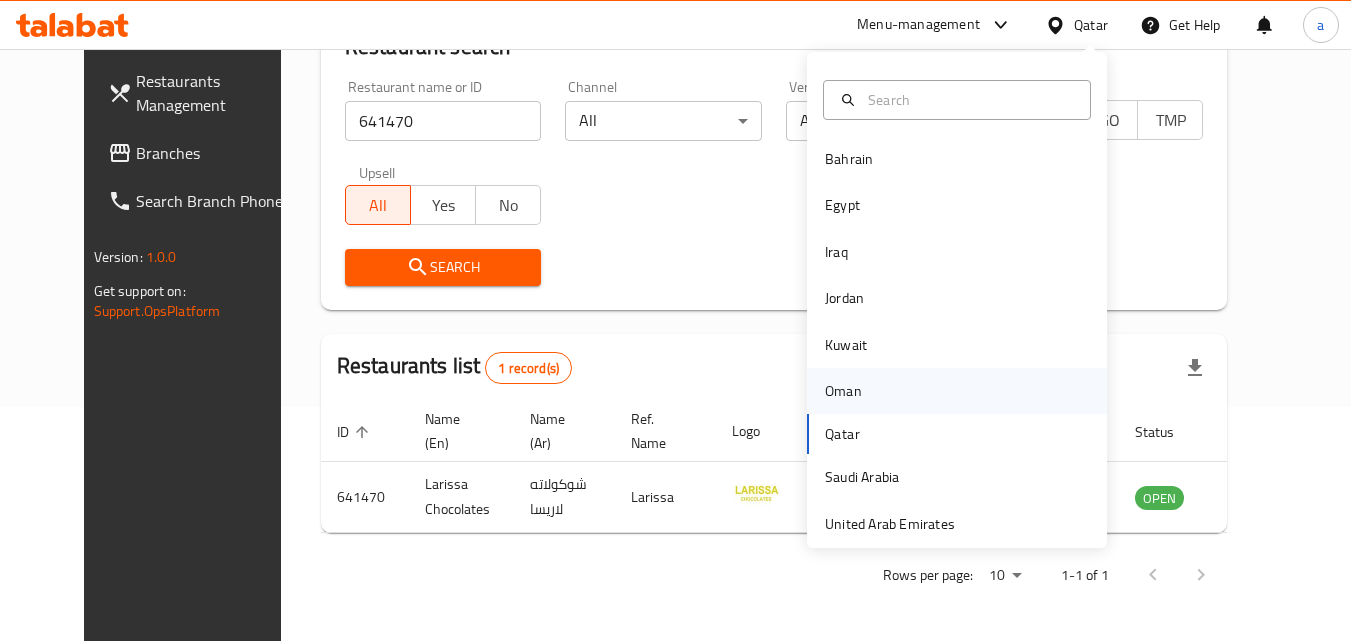 click on "Oman" at bounding box center [843, 391] 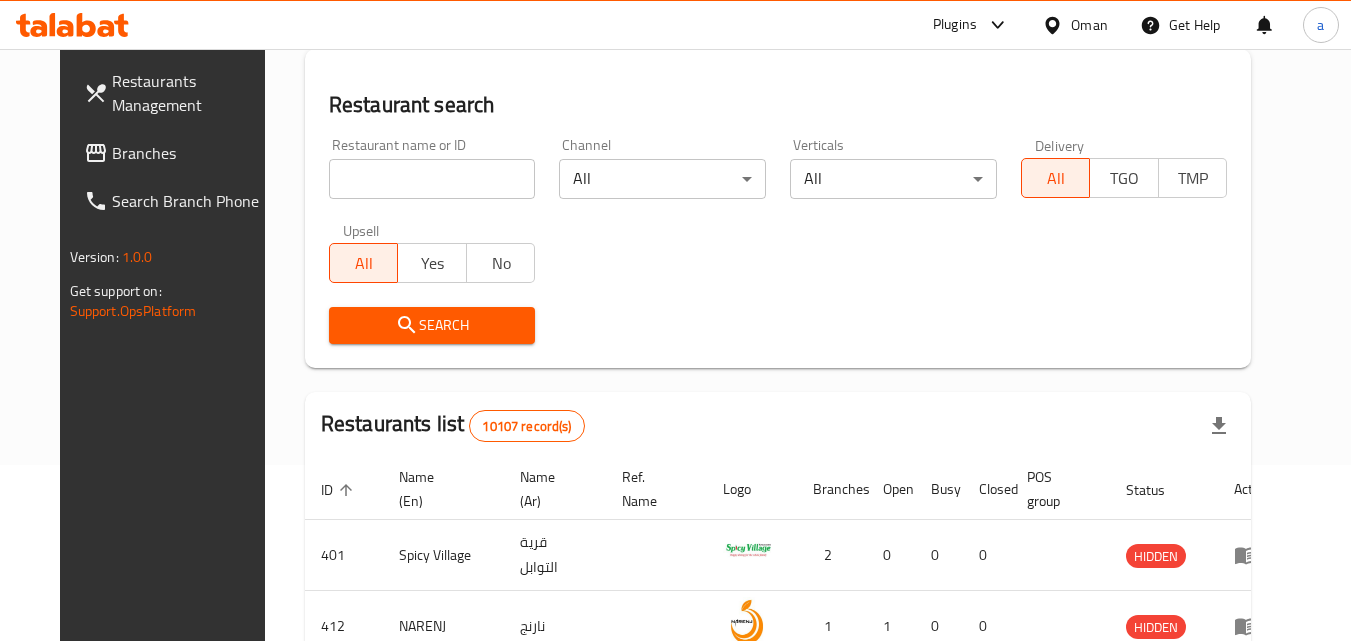 scroll, scrollTop: 234, scrollLeft: 0, axis: vertical 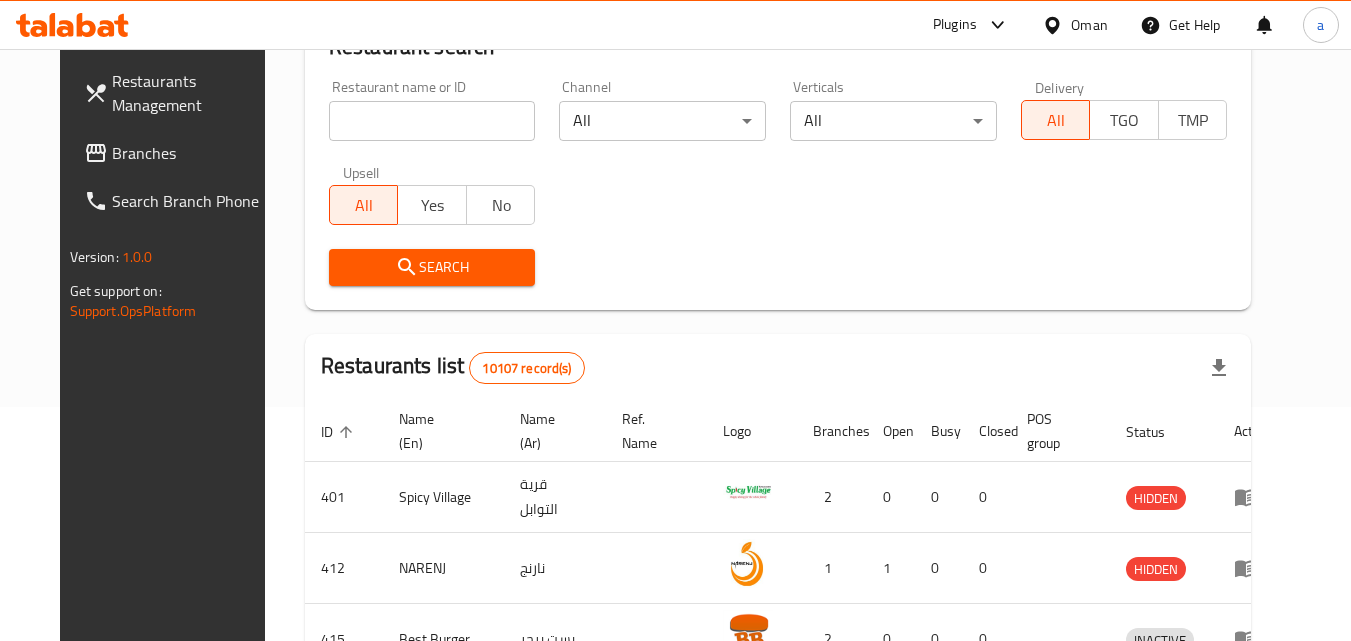 click on "Branches" at bounding box center [191, 153] 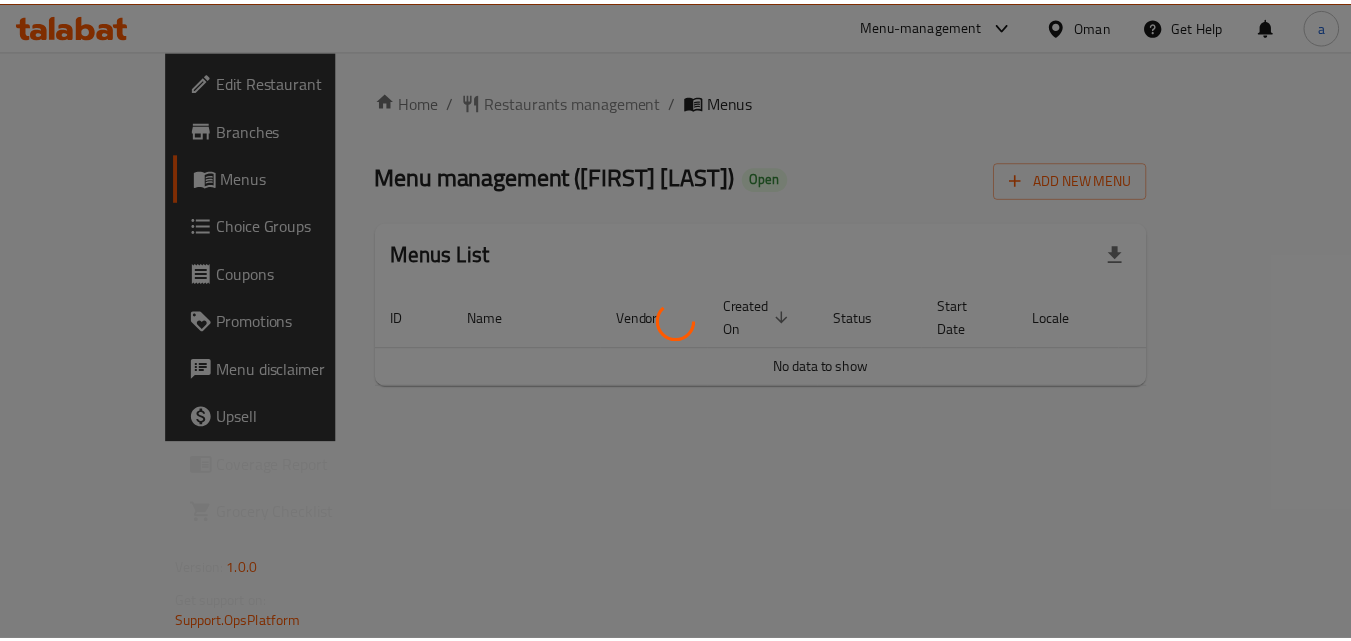 scroll, scrollTop: 0, scrollLeft: 0, axis: both 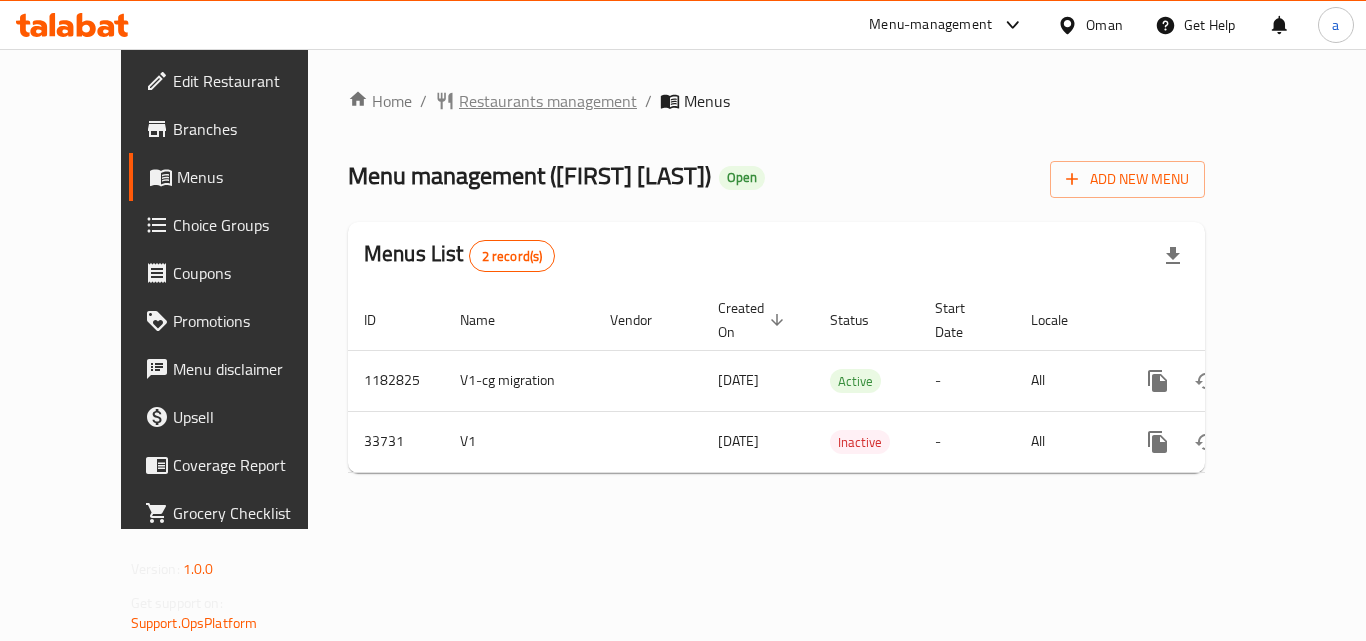 click on "Restaurants management" at bounding box center (548, 101) 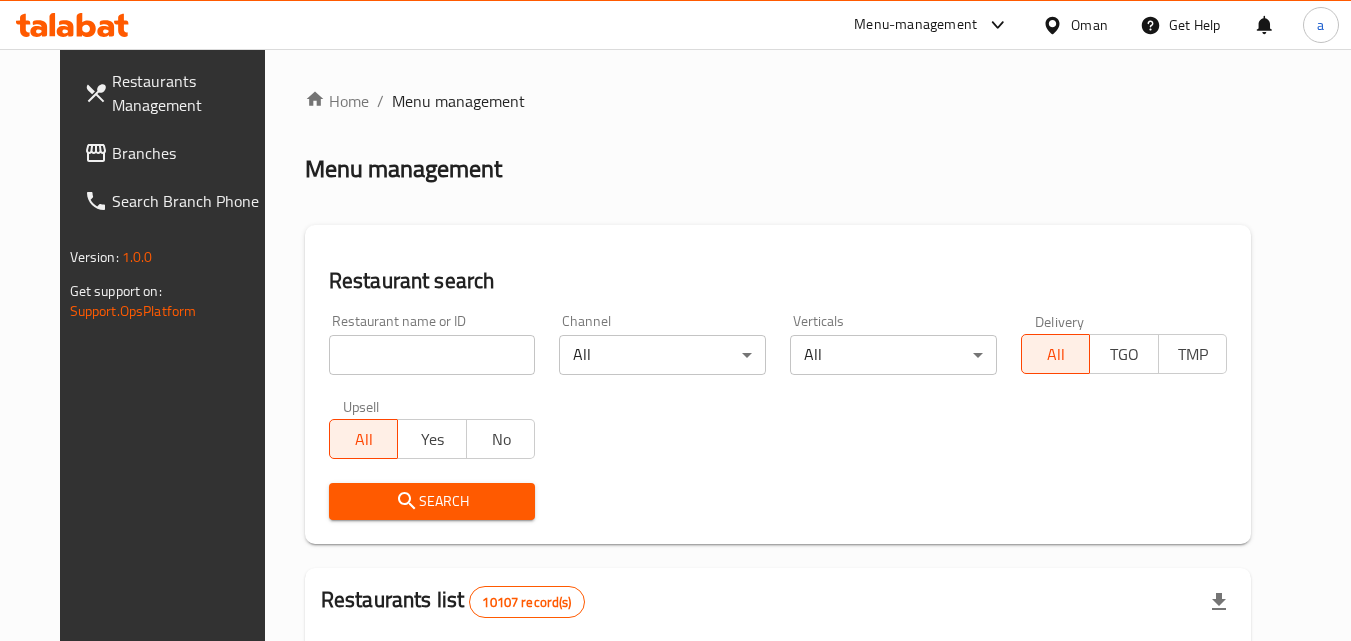 click at bounding box center (432, 355) 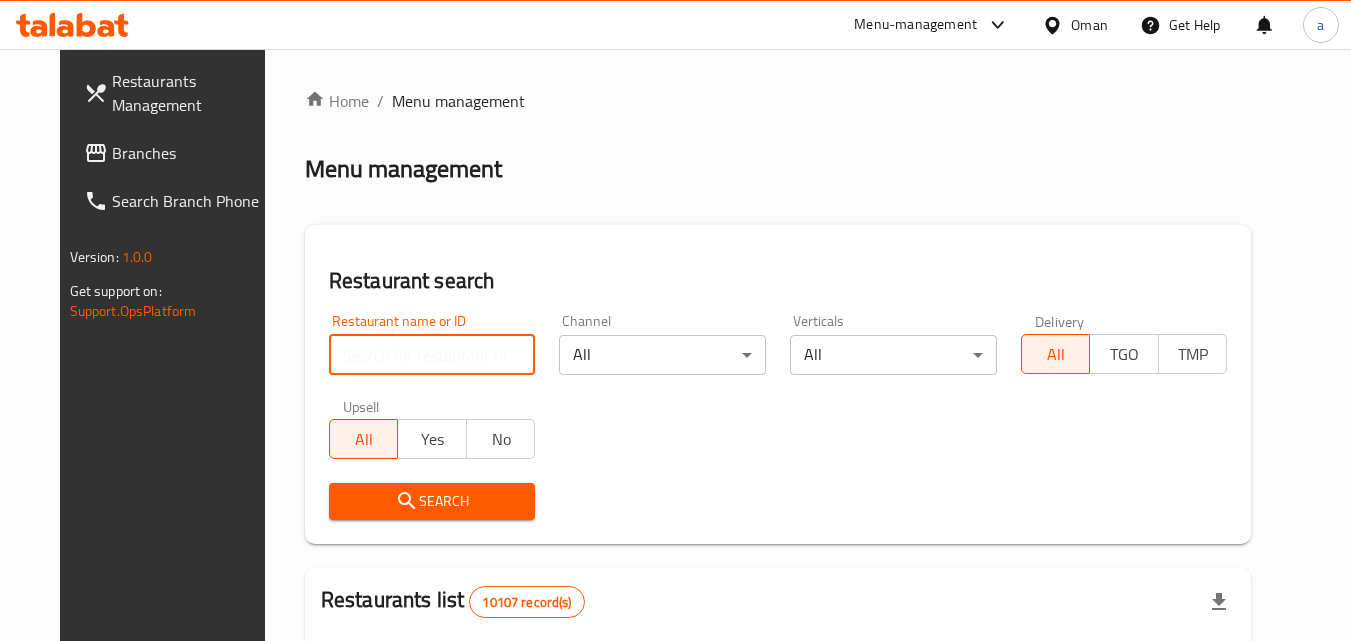 paste on "17300" 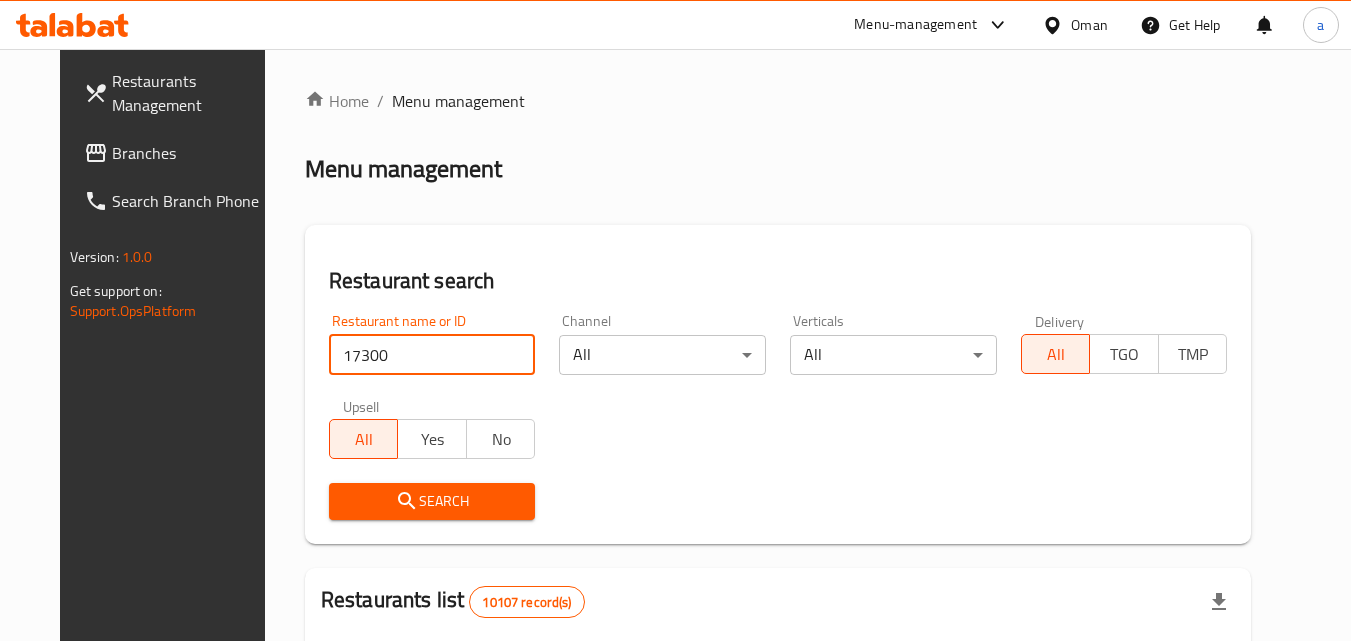 type on "17300" 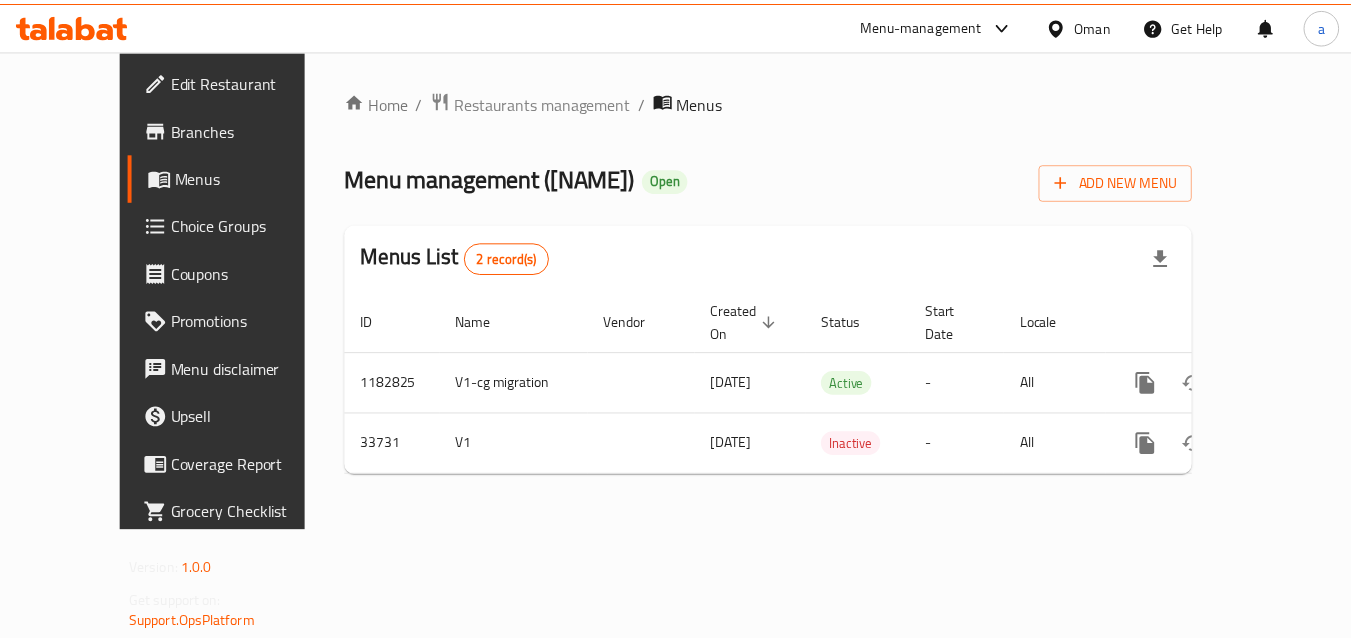 scroll, scrollTop: 0, scrollLeft: 0, axis: both 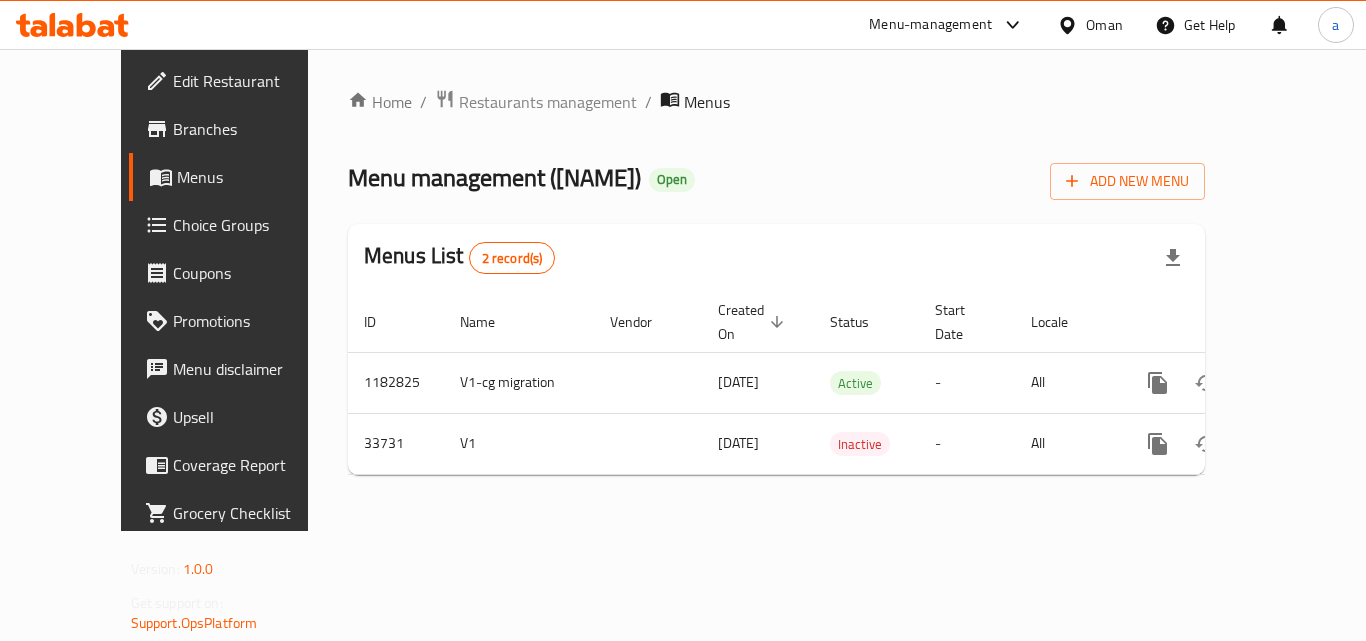 click on "Choice Groups" at bounding box center (253, 225) 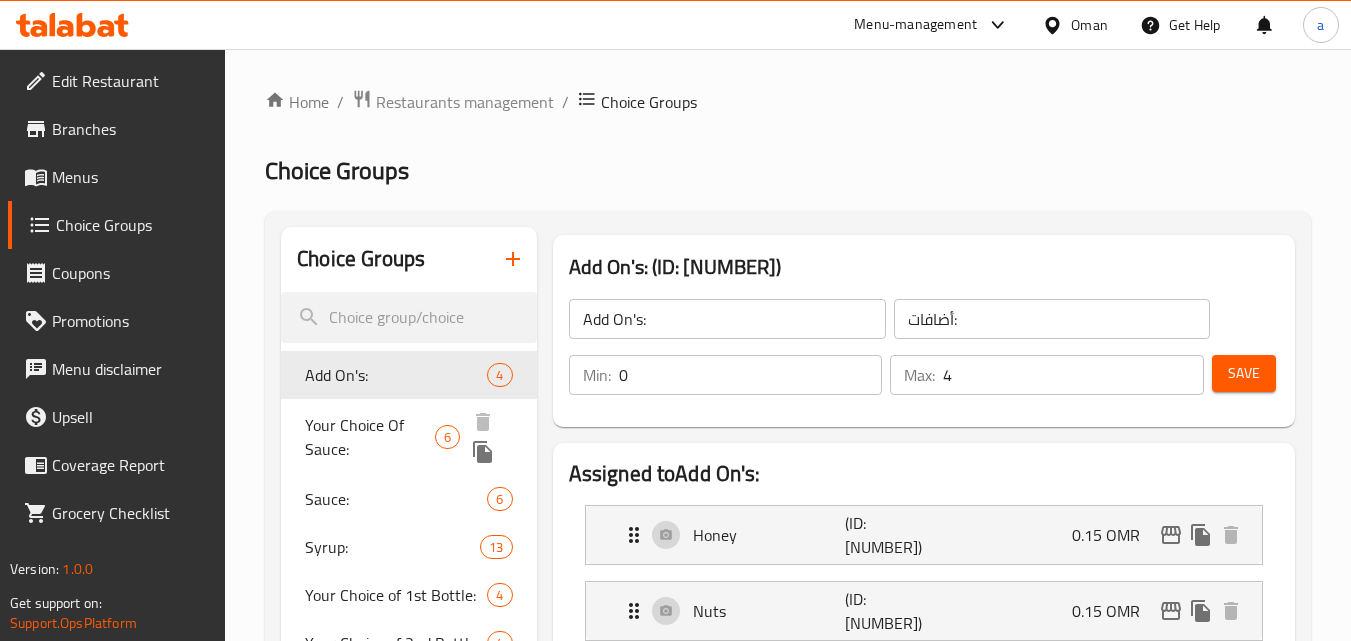scroll, scrollTop: 600, scrollLeft: 0, axis: vertical 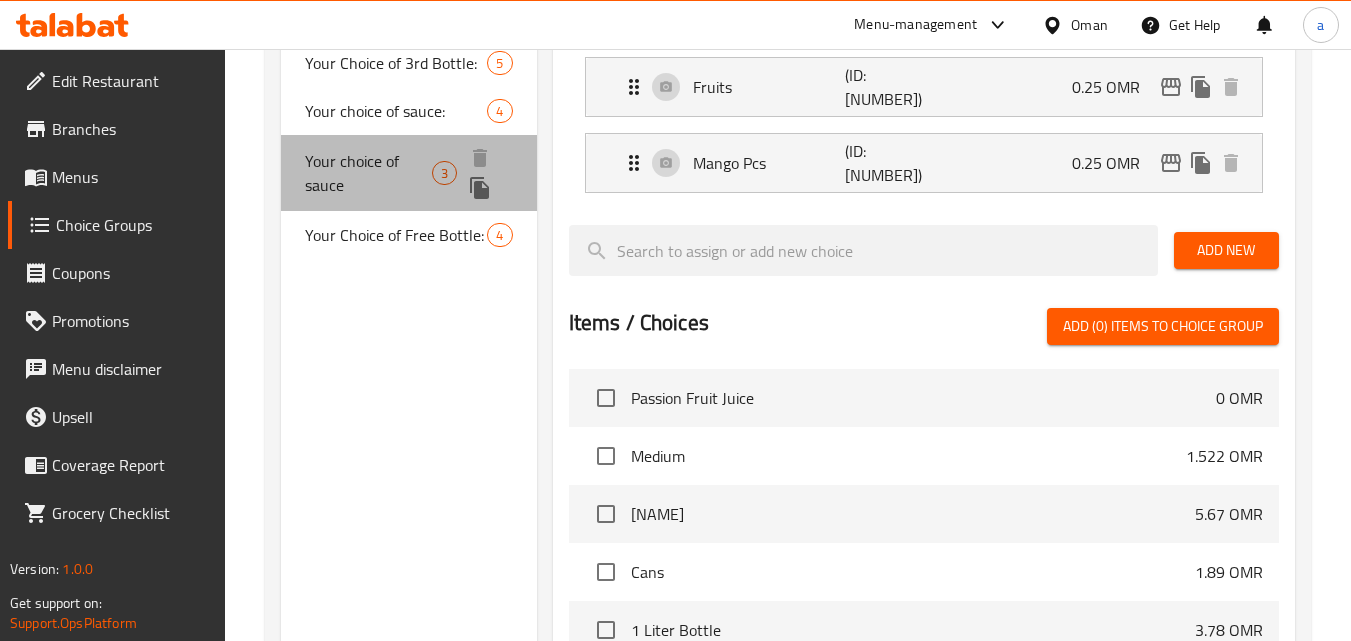 click on "Your choice of sauce" at bounding box center (368, 173) 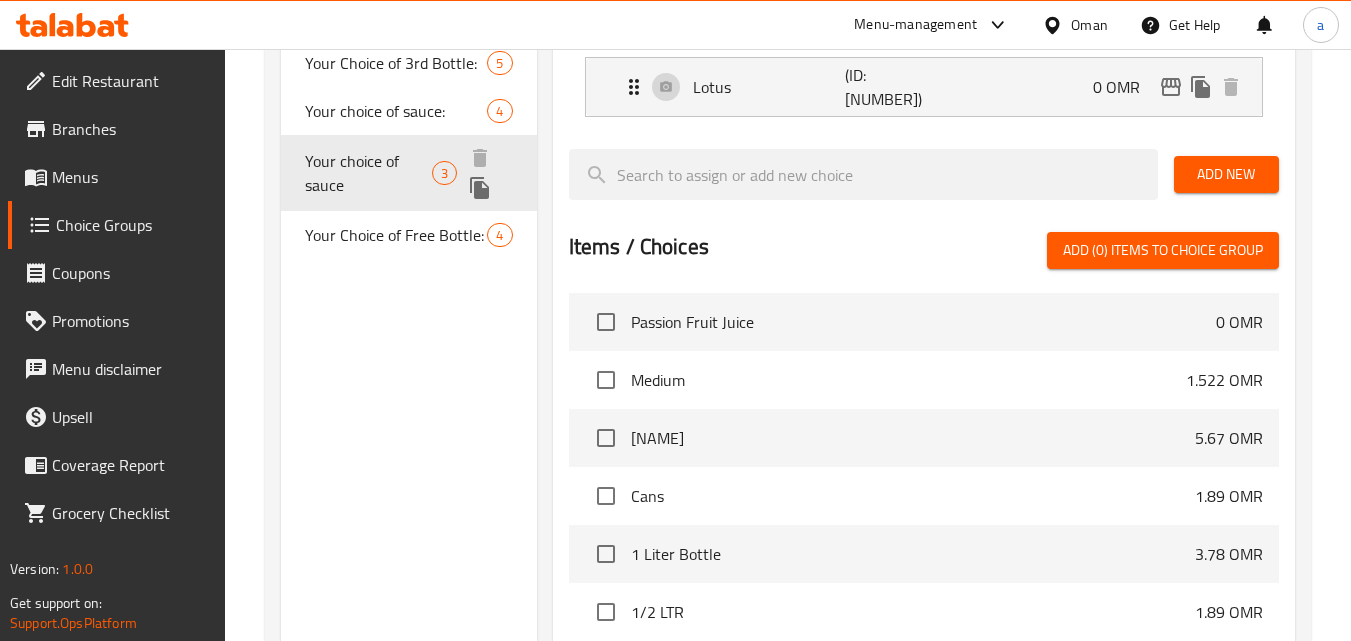 type on "Your choice of sauce" 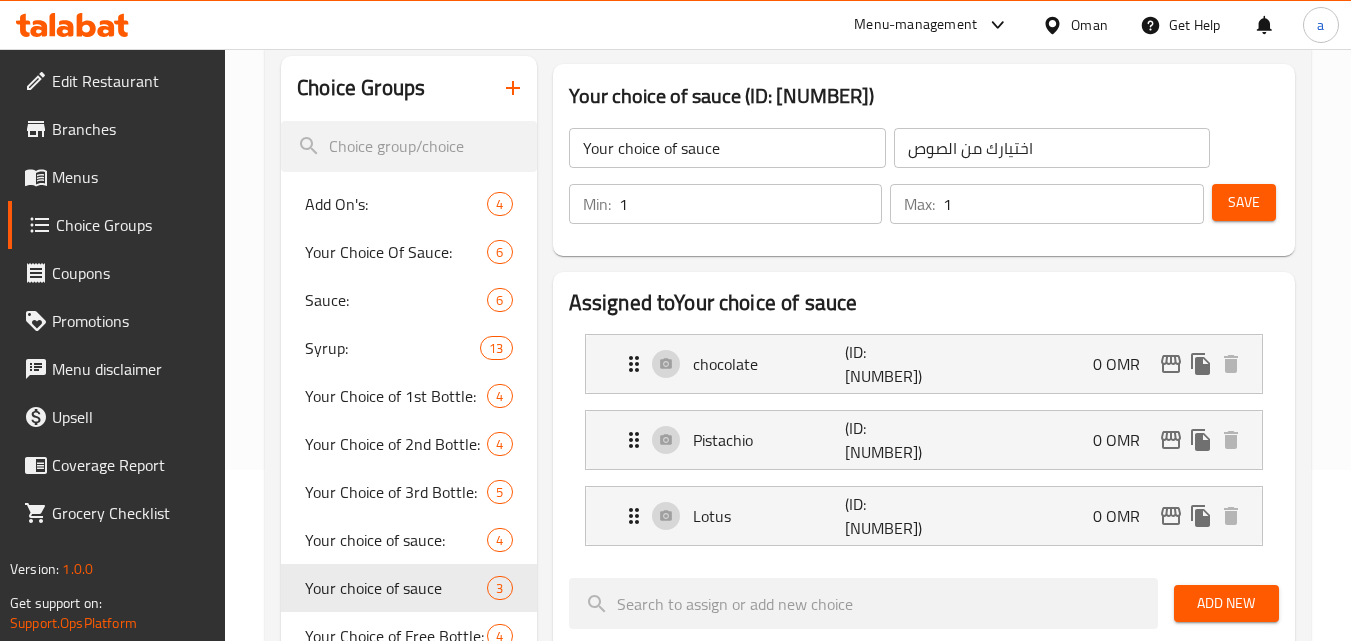scroll, scrollTop: 200, scrollLeft: 0, axis: vertical 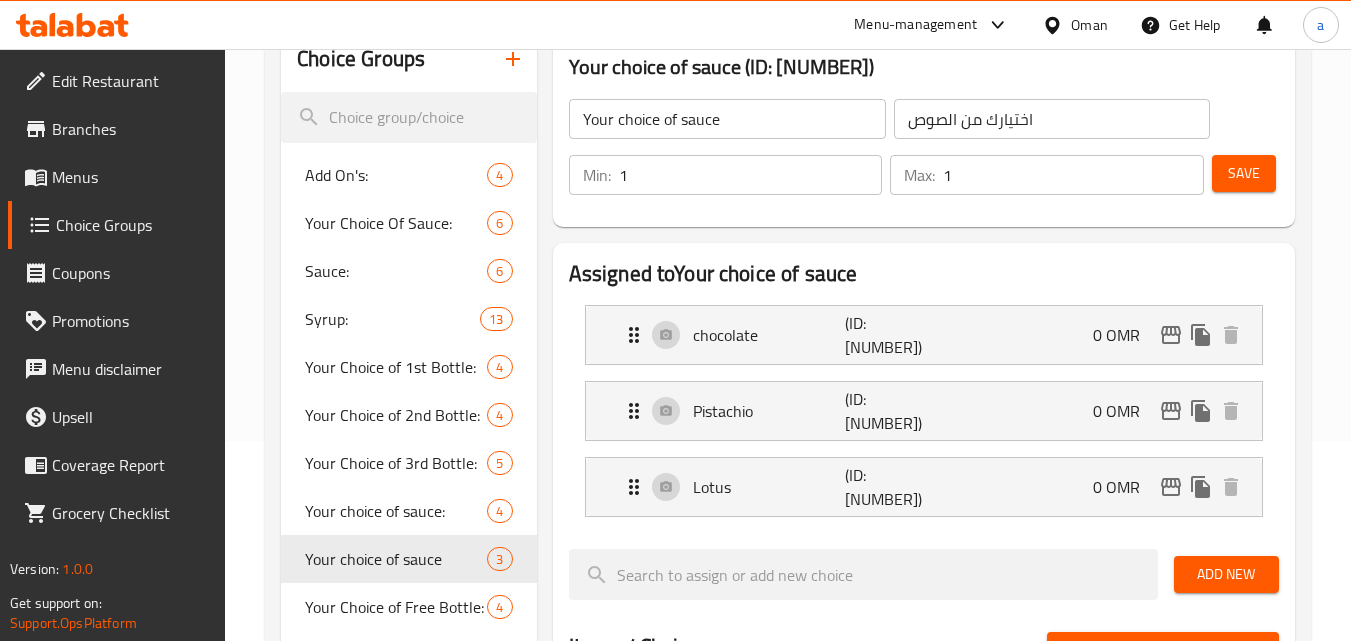 click on "Oman" at bounding box center (1089, 25) 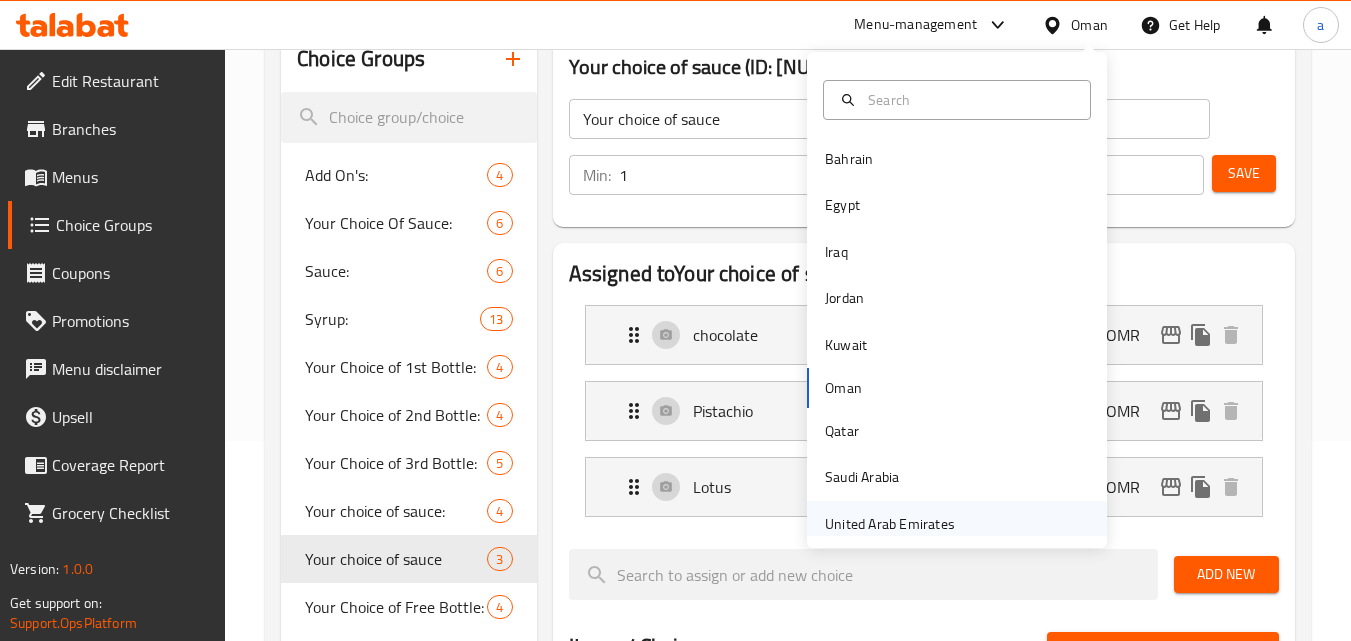 click on "United Arab Emirates" at bounding box center [890, 524] 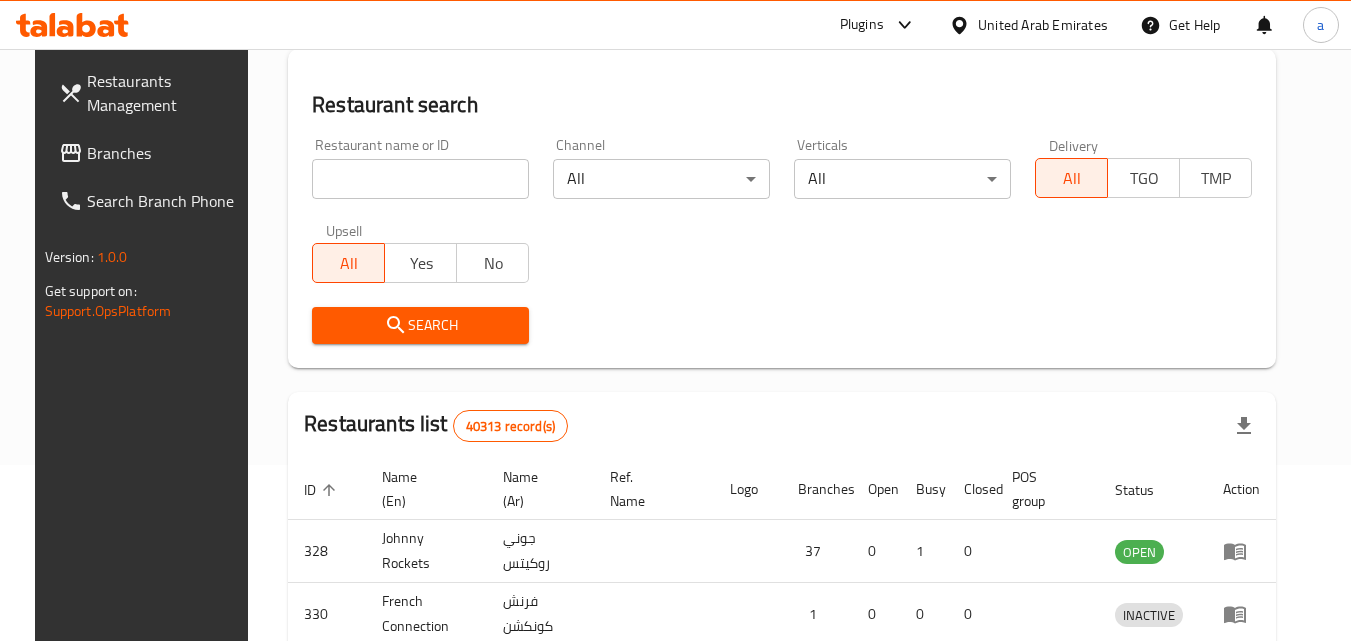 scroll, scrollTop: 200, scrollLeft: 0, axis: vertical 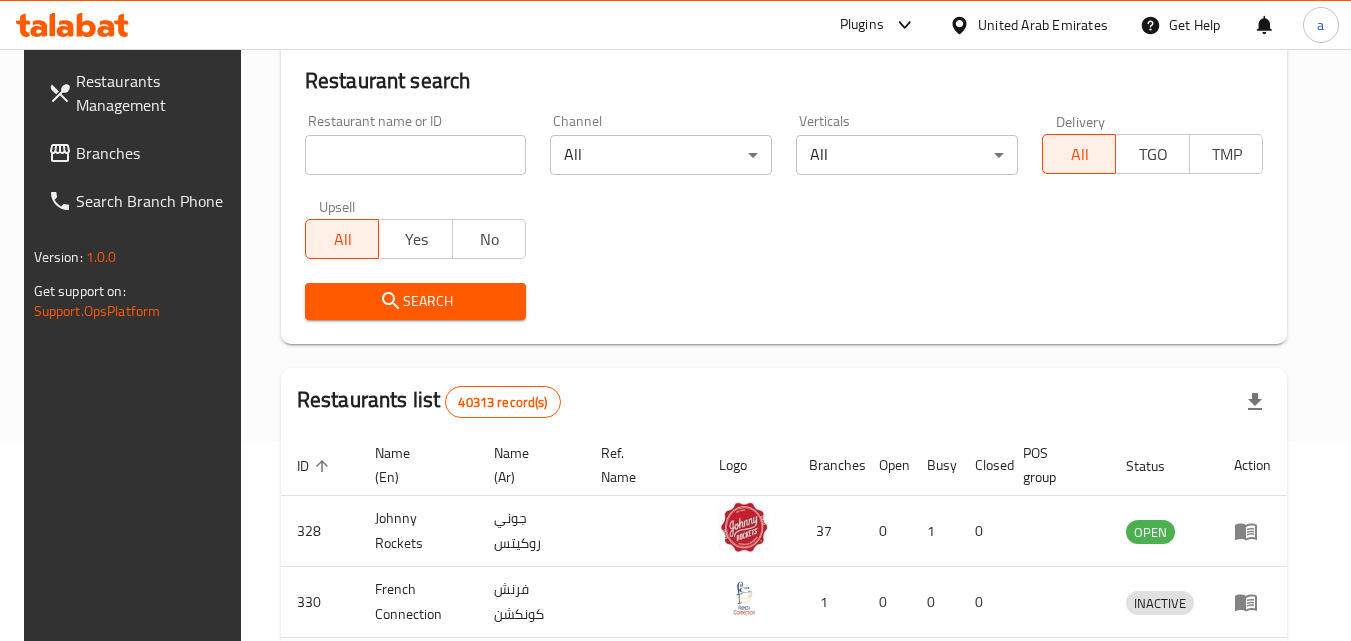 click on "Branches" at bounding box center (155, 153) 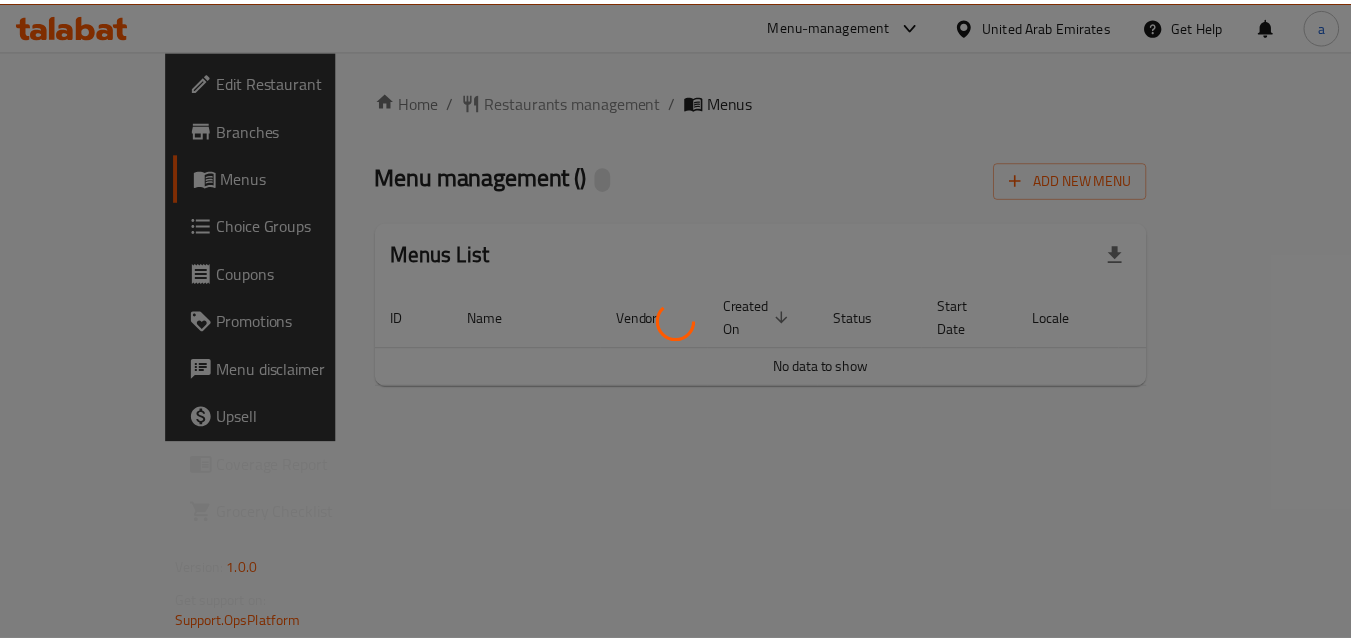 scroll, scrollTop: 0, scrollLeft: 0, axis: both 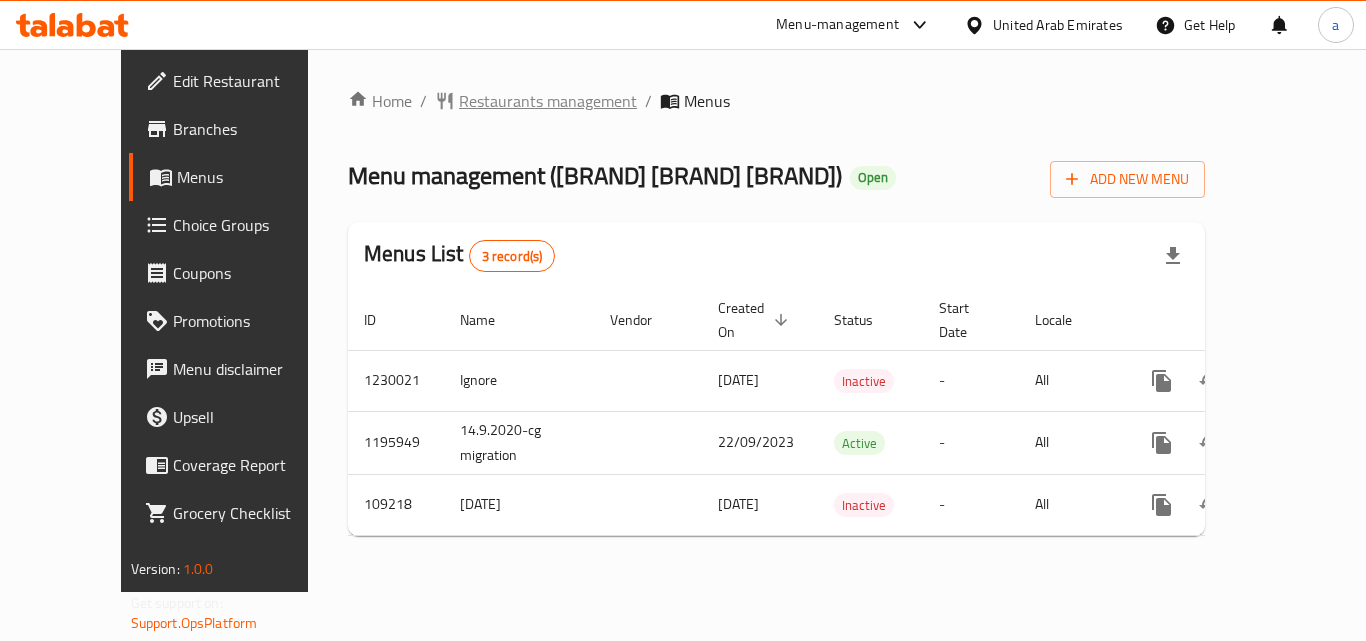 click on "Restaurants management" at bounding box center [548, 101] 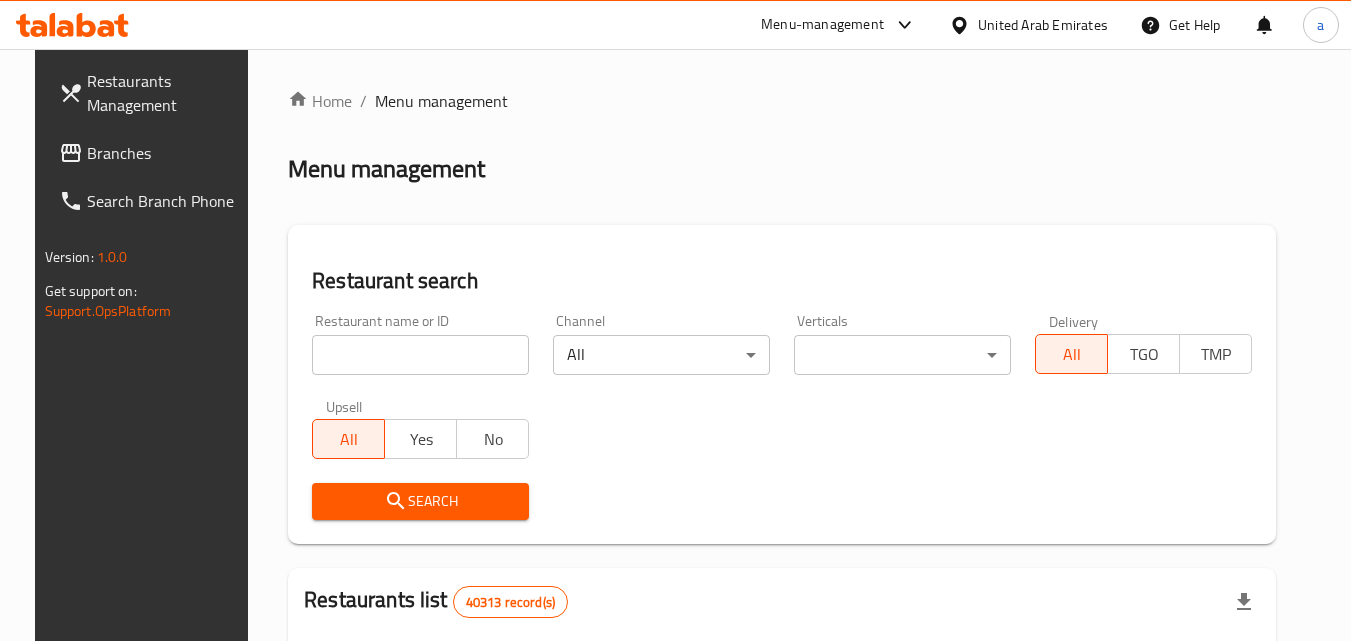 click on "Home / Menu management Menu management Restaurant search Restaurant name or ID Restaurant name or ID Channel All ​ Verticals ​ ​ Delivery All TGO TMP Upsell All Yes No   Search Restaurants list   40313 record(s) ID sorted ascending Name (En) Name (Ar) Ref. Name Logo Branches Open Busy Closed POS group Status Action 328 [BRAND] [BRAND] 37 0 1 0 OPEN 330 [BRAND] [BRAND] 1 0 0 0 INACTIVE 339 [BRAND] [BRAND] [CITY], [CITY] ​& [CITY] 9 1 0 2 OPEN 340 [BRAND] [BRAND] 3 0 0 0 INACTIVE 342 [BRAND] [BRAND] 7 0 0 0 INACTIVE 343 [BRAND] [BRAND] 1 0 0 0 INACTIVE 348 [BRAND] [BRAND] 1 0 0 0 INACTIVE 349 [BRAND]  [BRAND] 1 0 0 0 HIDDEN 350 [BRAND] (Old) [BRAND] 1 0 0 0 INACTIVE 355 [BRAND]  [BRAND] 11 1 0 0 HIDDEN Rows per page: 10 1-10 of 40313" at bounding box center (782, 717) 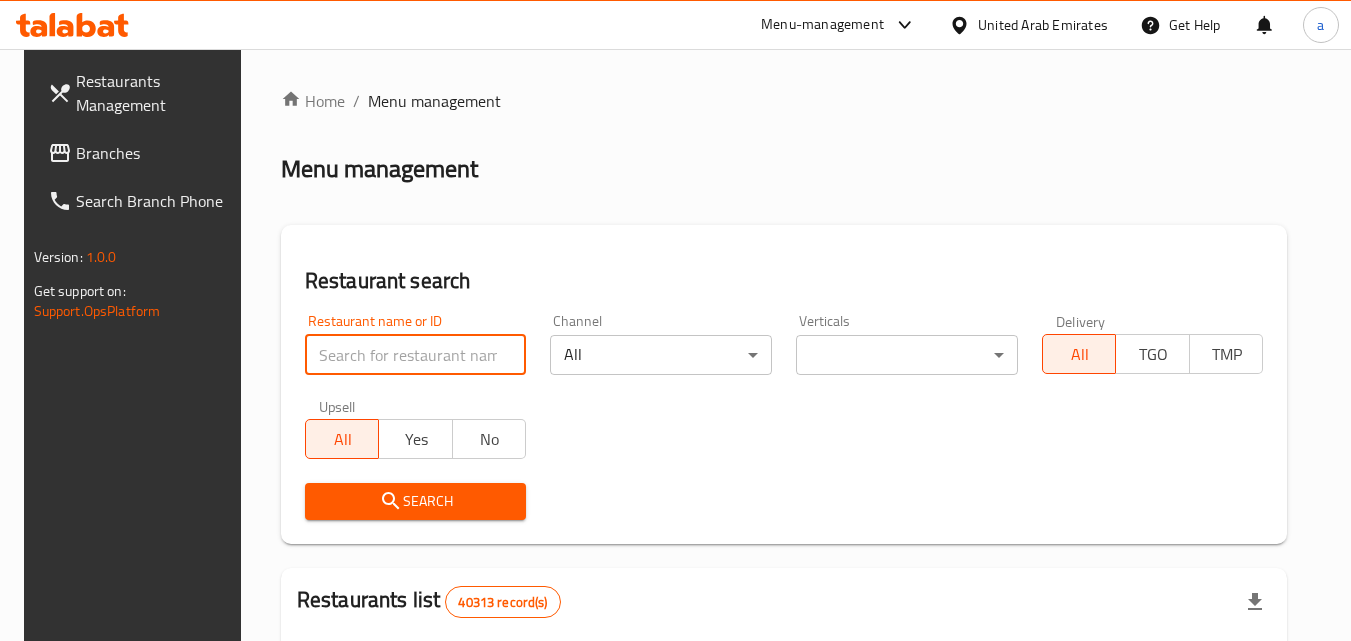 click at bounding box center [416, 355] 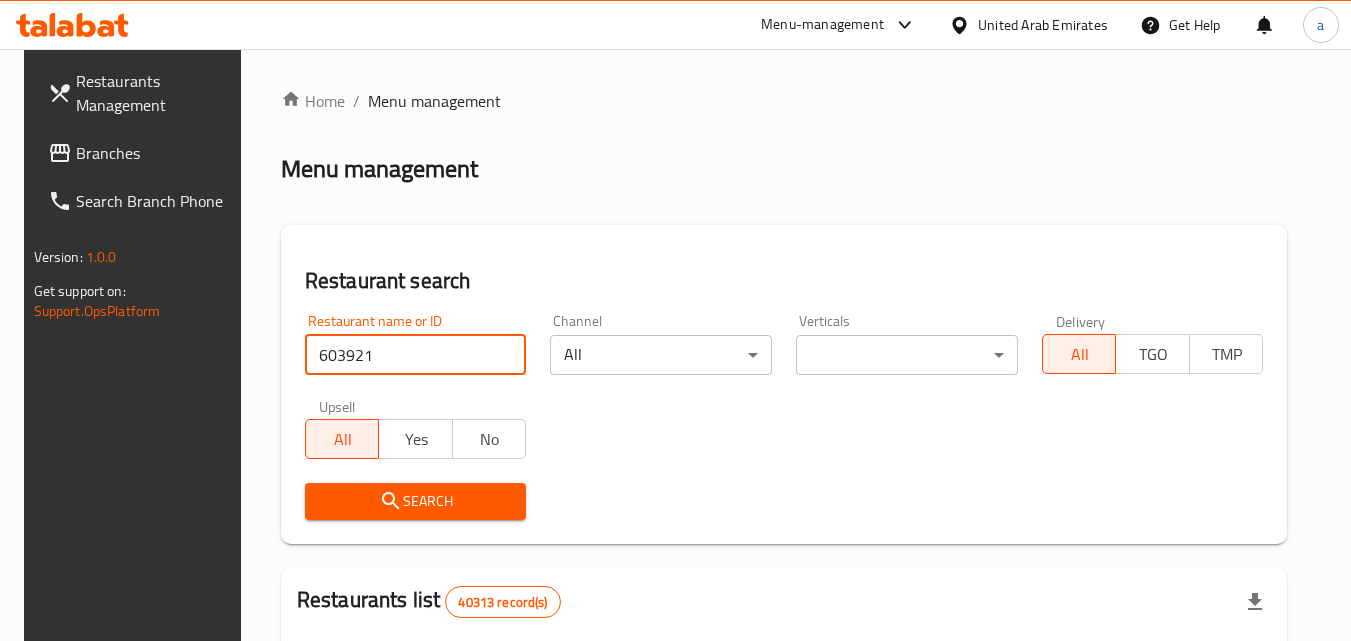 type on "603921" 